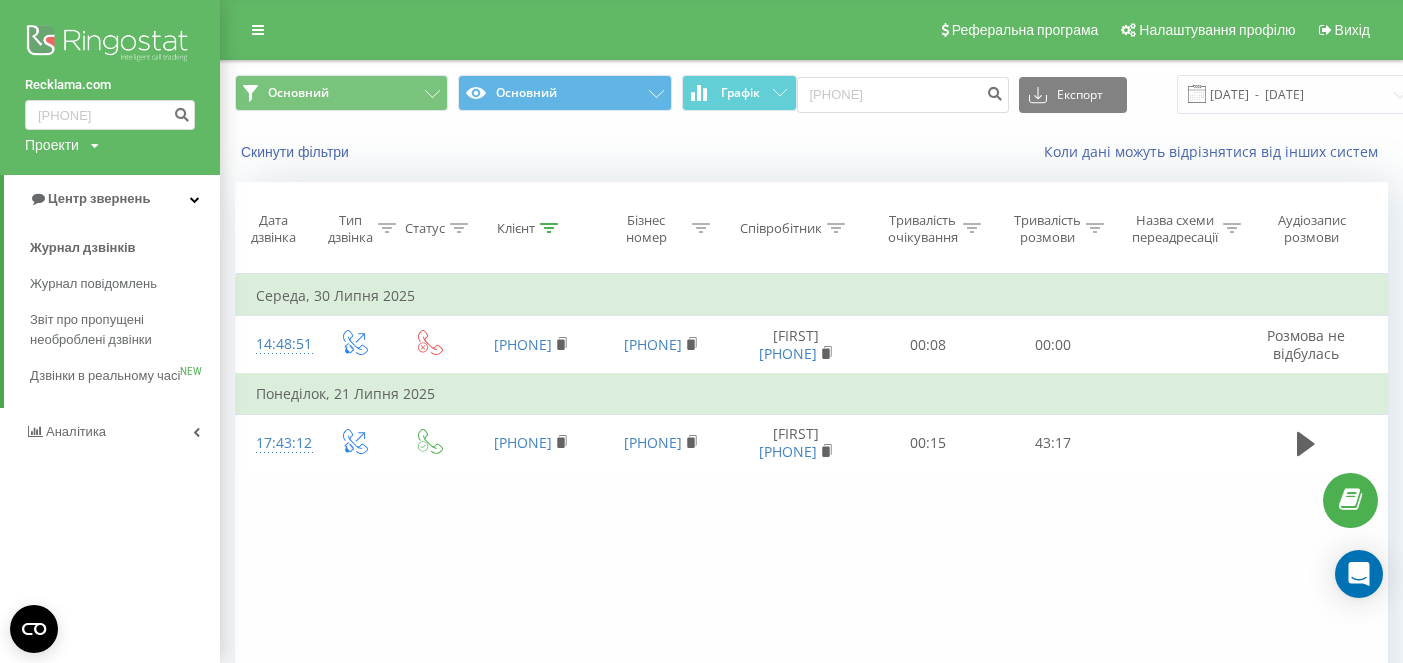 scroll, scrollTop: 0, scrollLeft: 0, axis: both 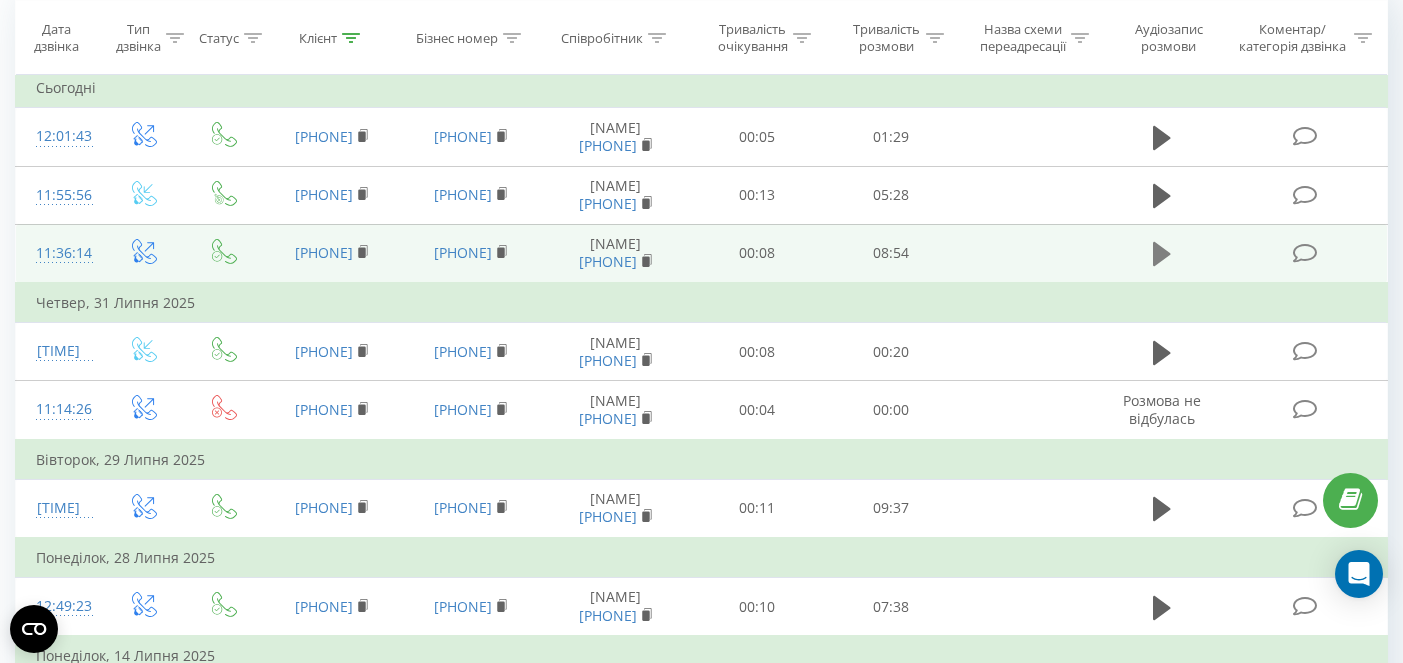 click 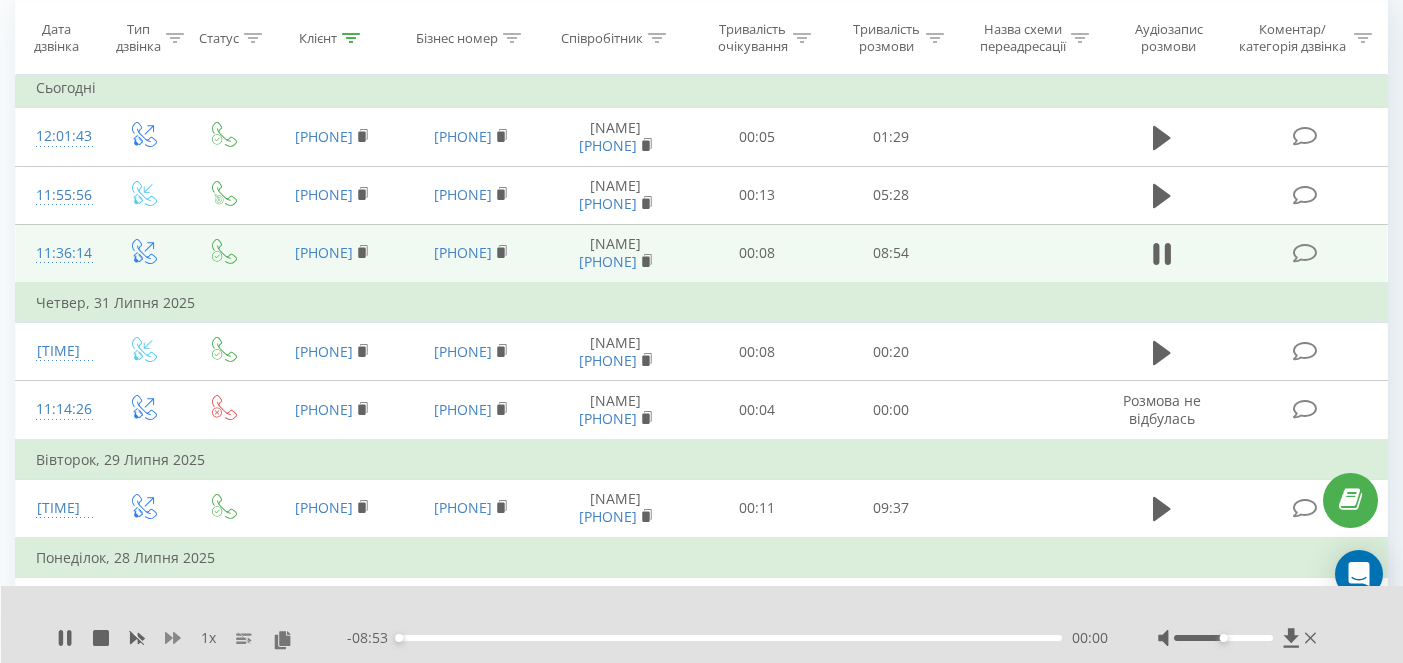click 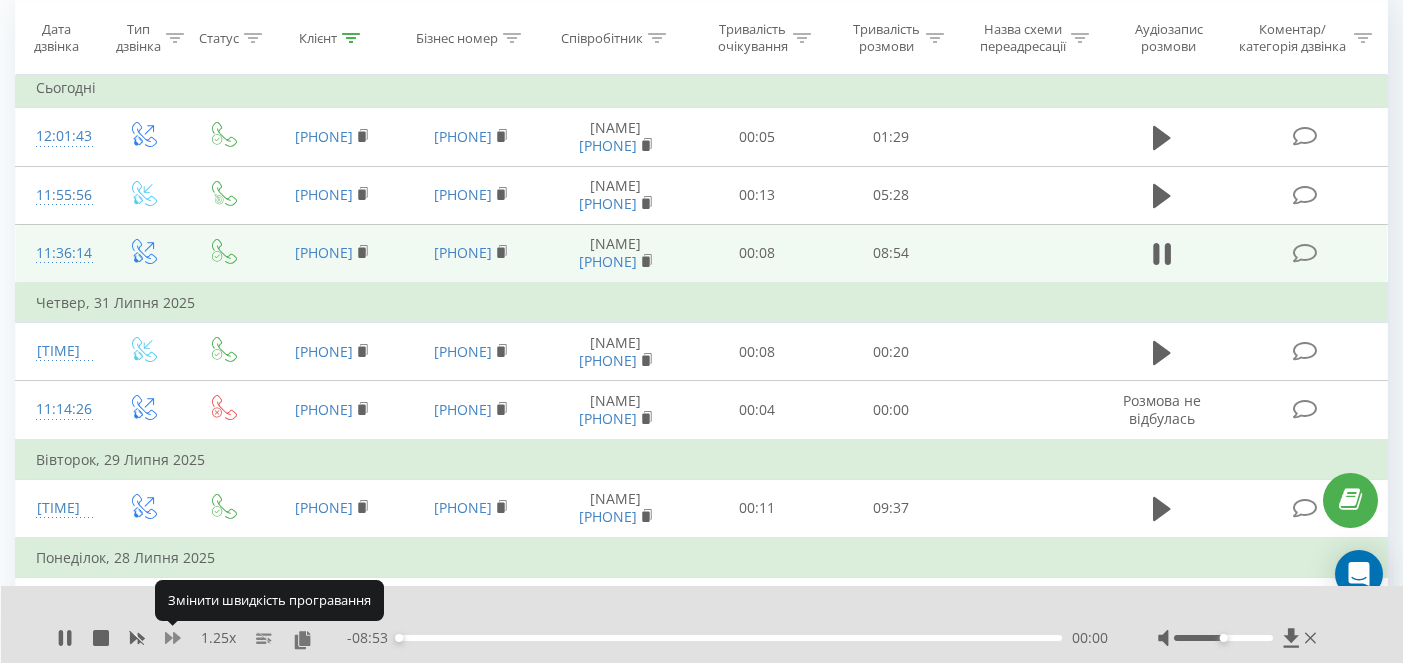 click 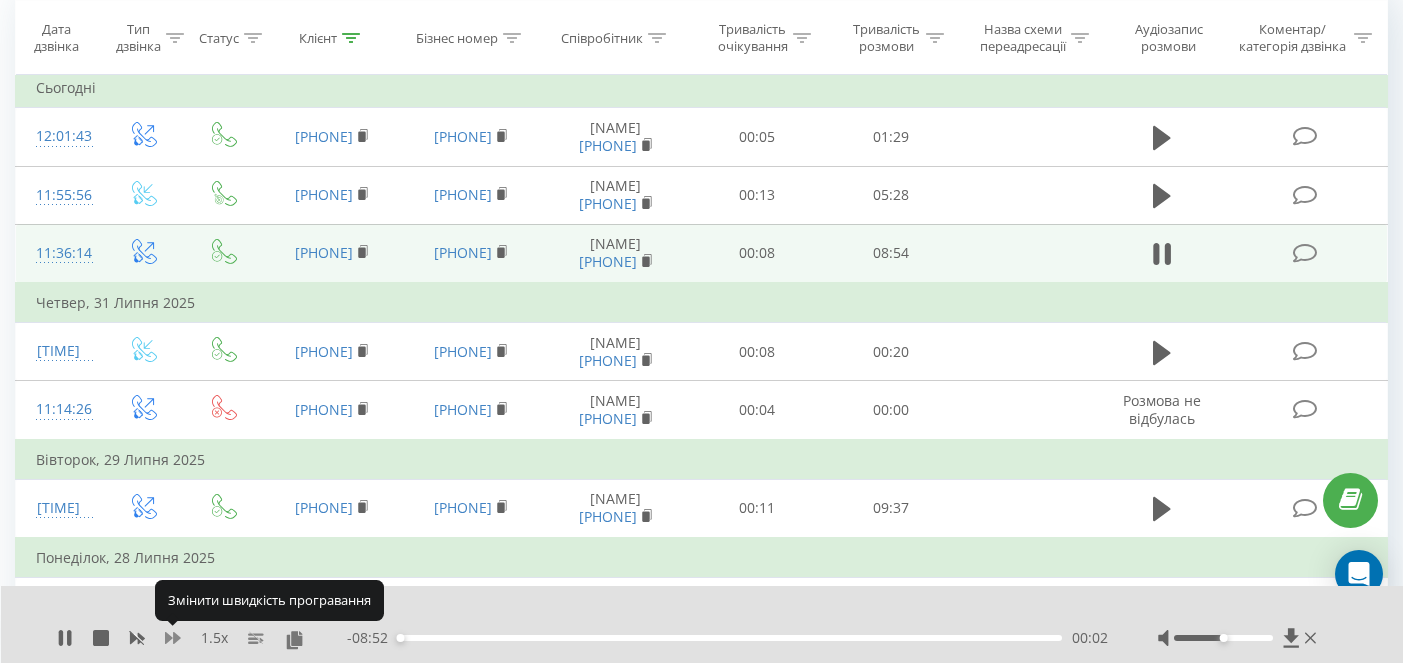 click 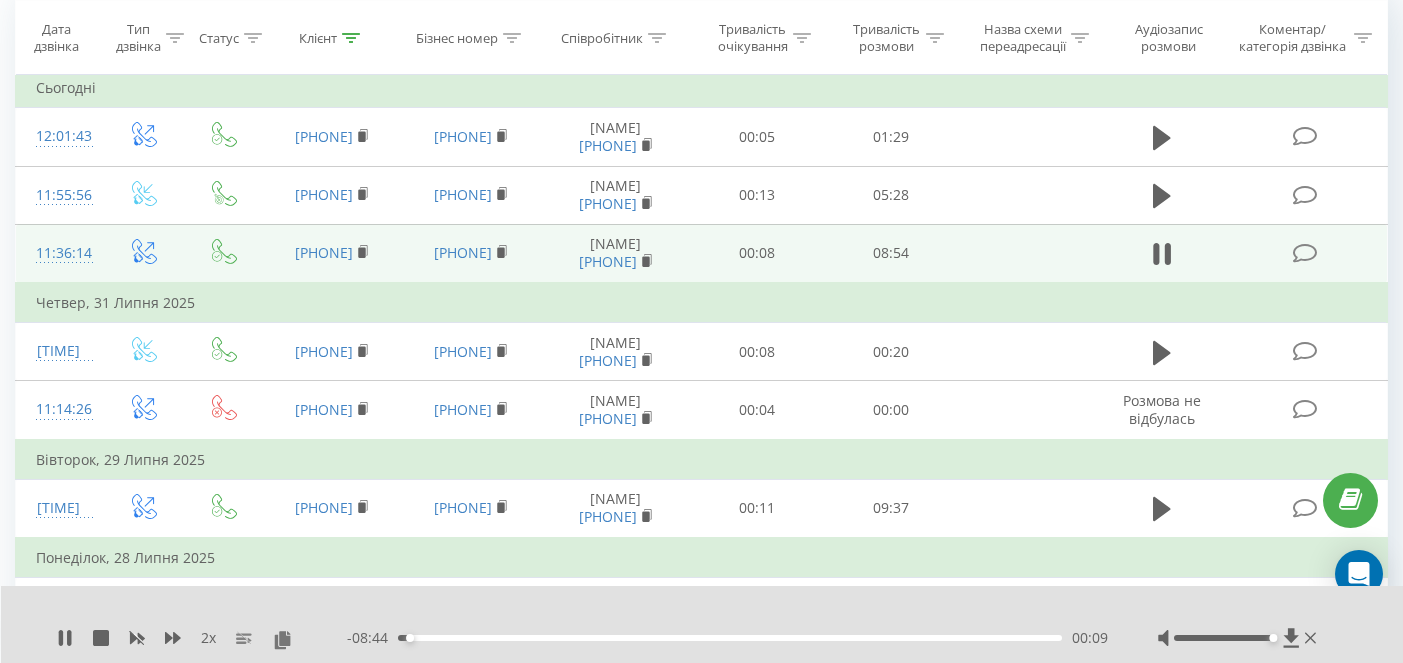 drag, startPoint x: 1224, startPoint y: 639, endPoint x: 1271, endPoint y: 642, distance: 47.095646 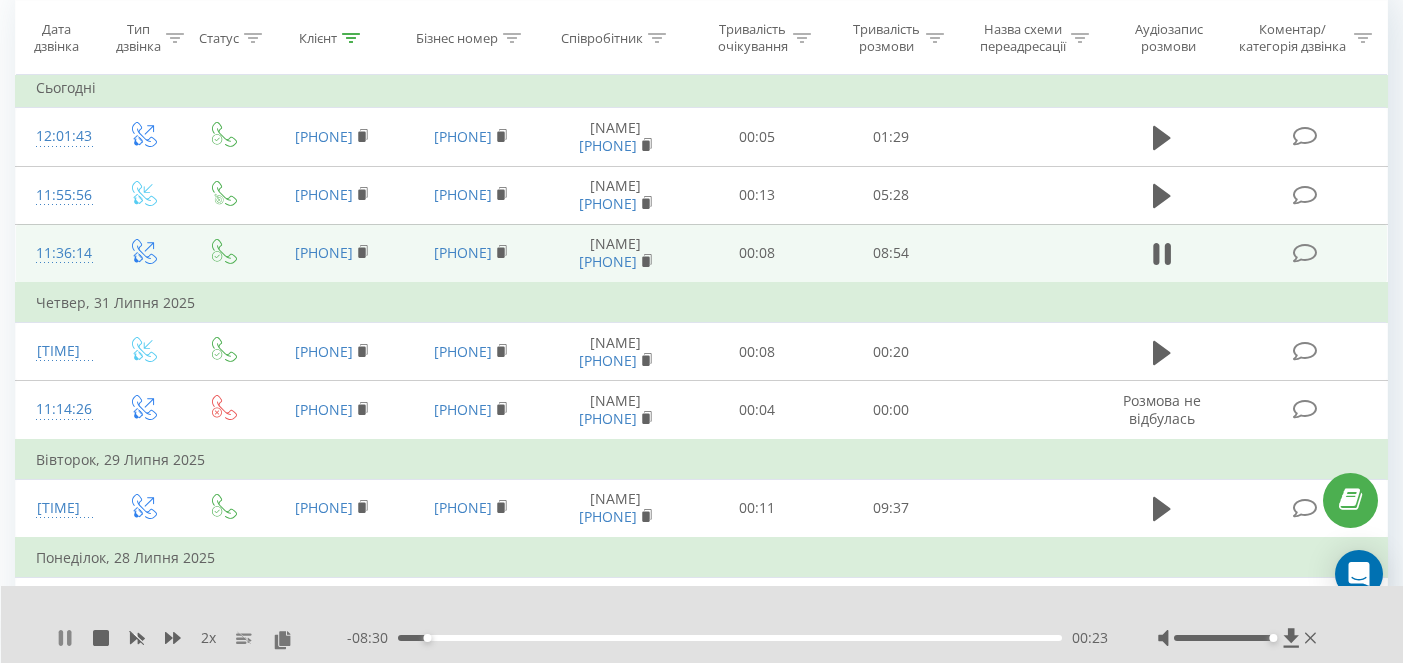 click 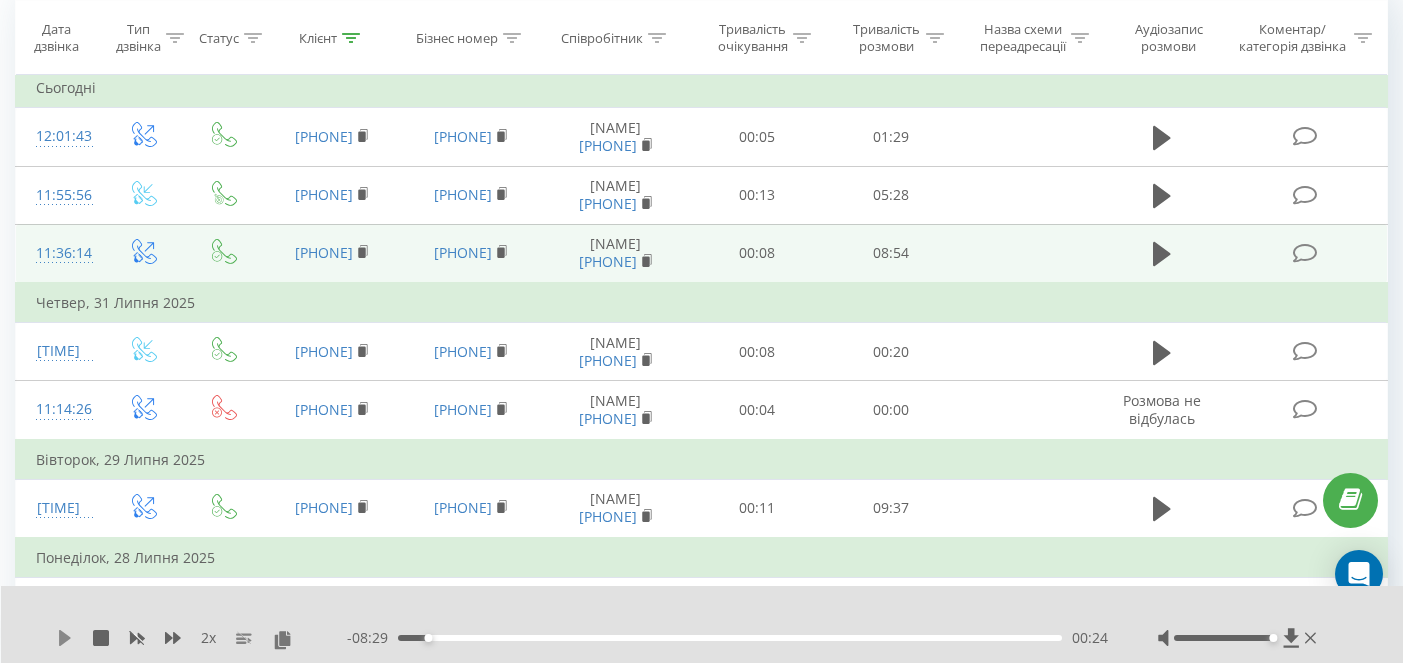 click 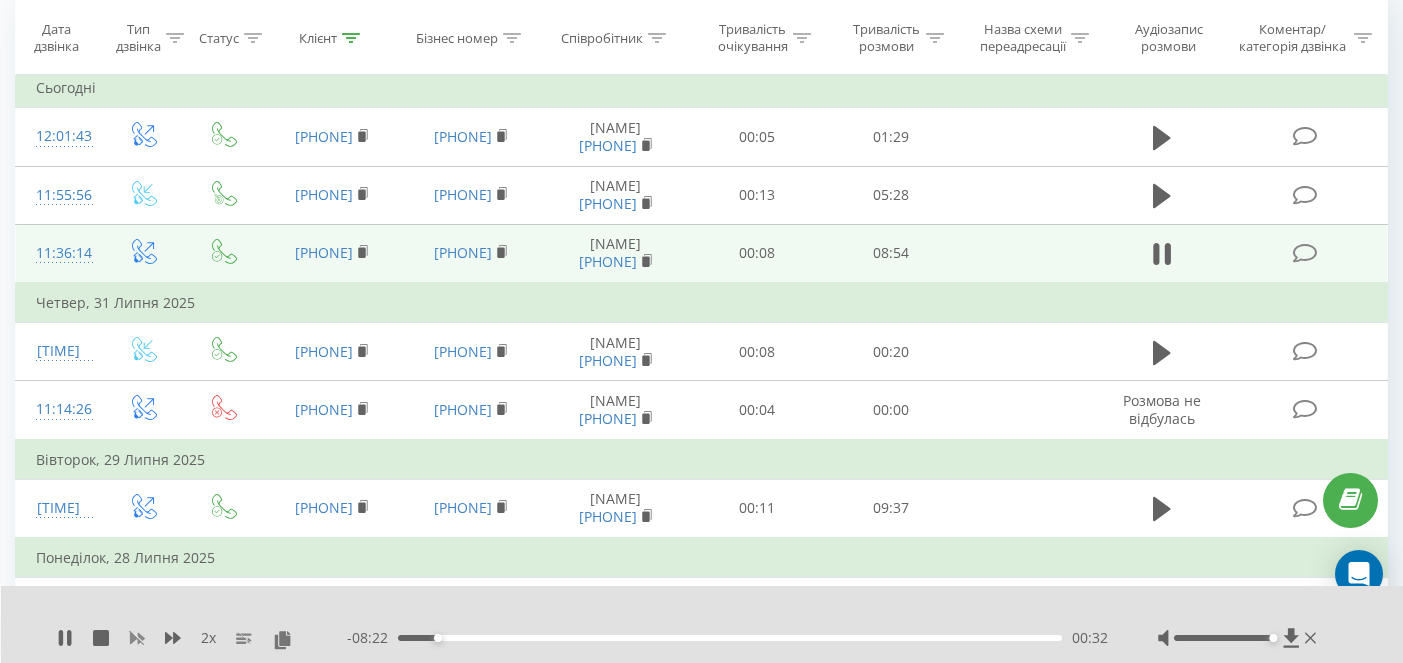 click 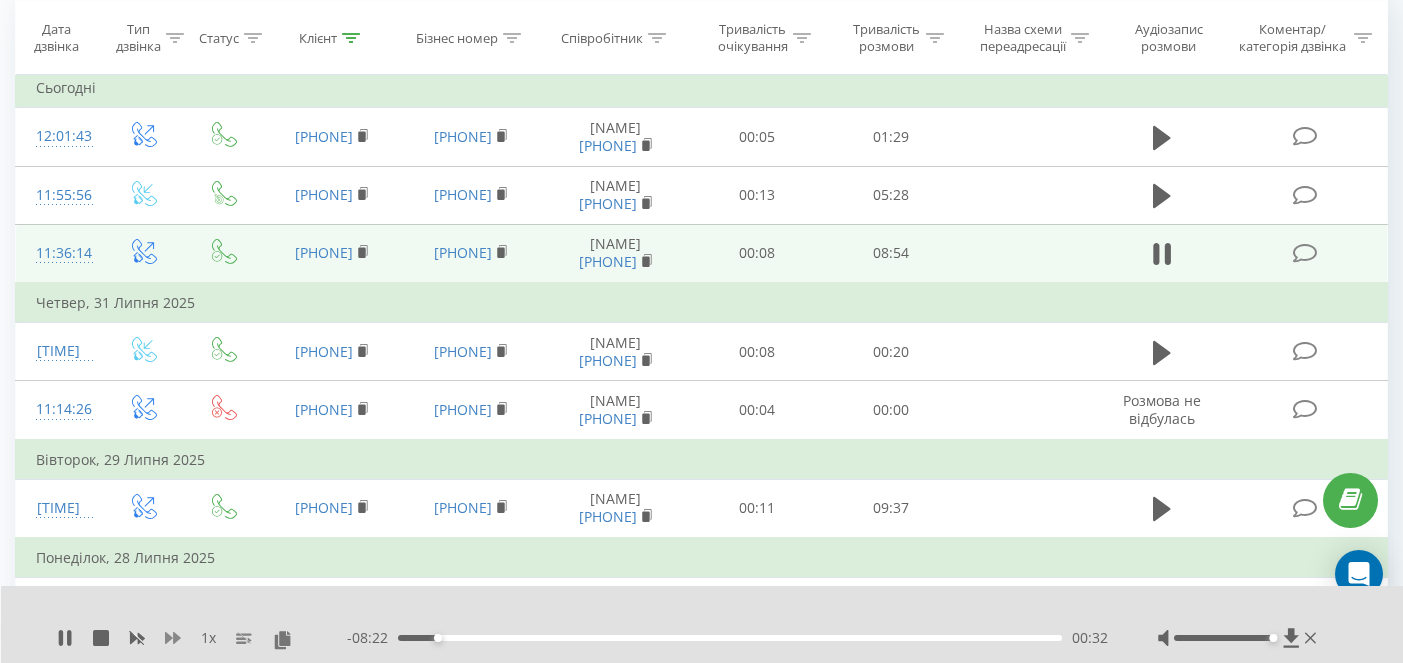 click 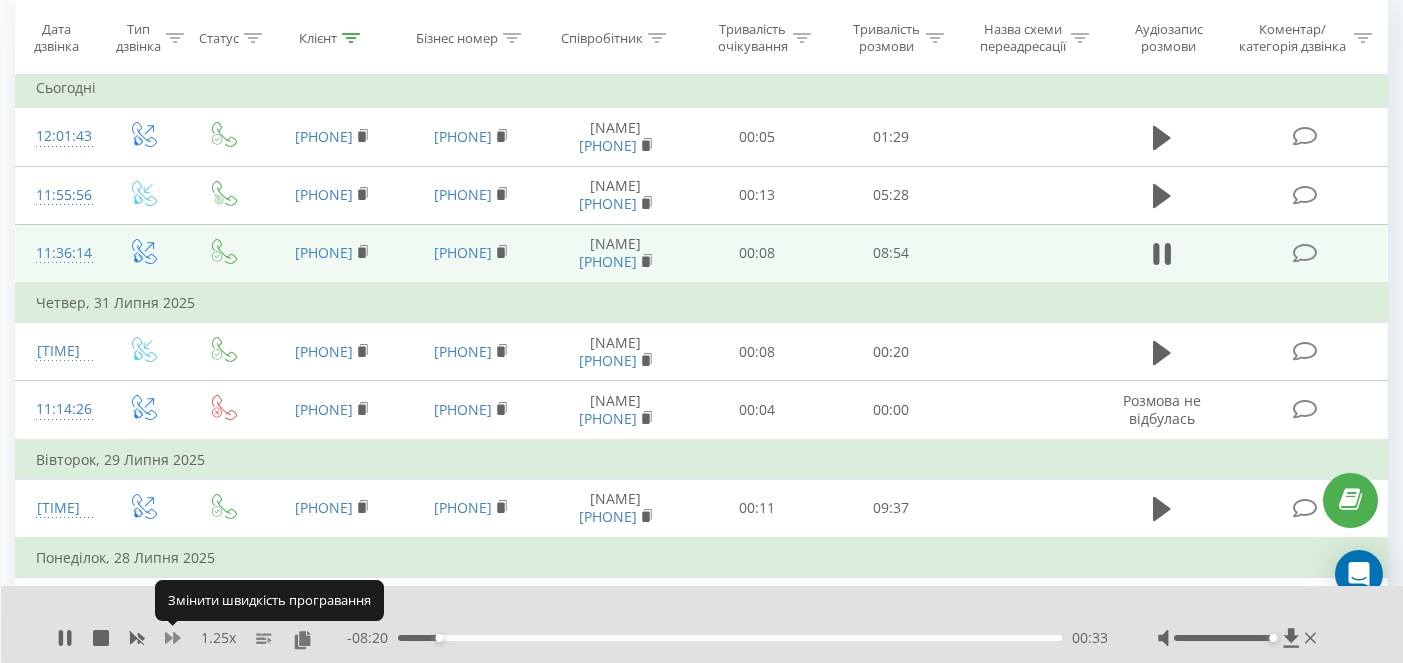 click 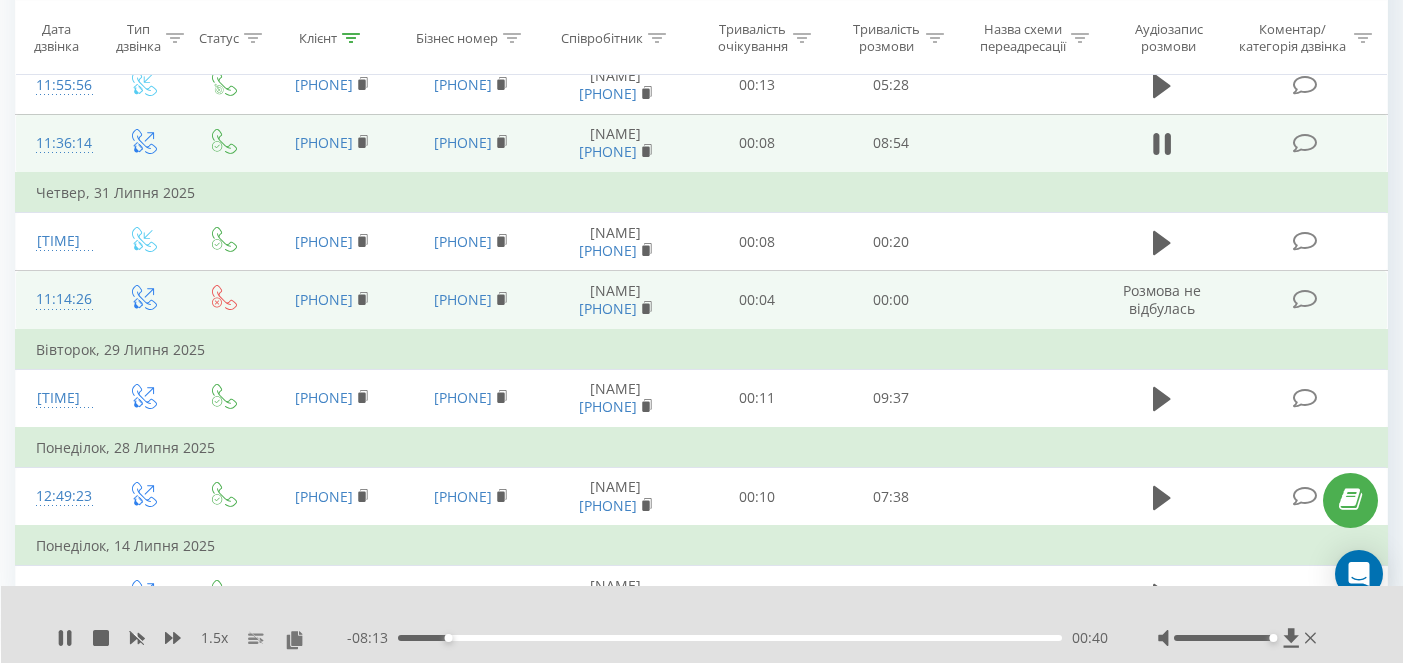 scroll, scrollTop: 336, scrollLeft: 0, axis: vertical 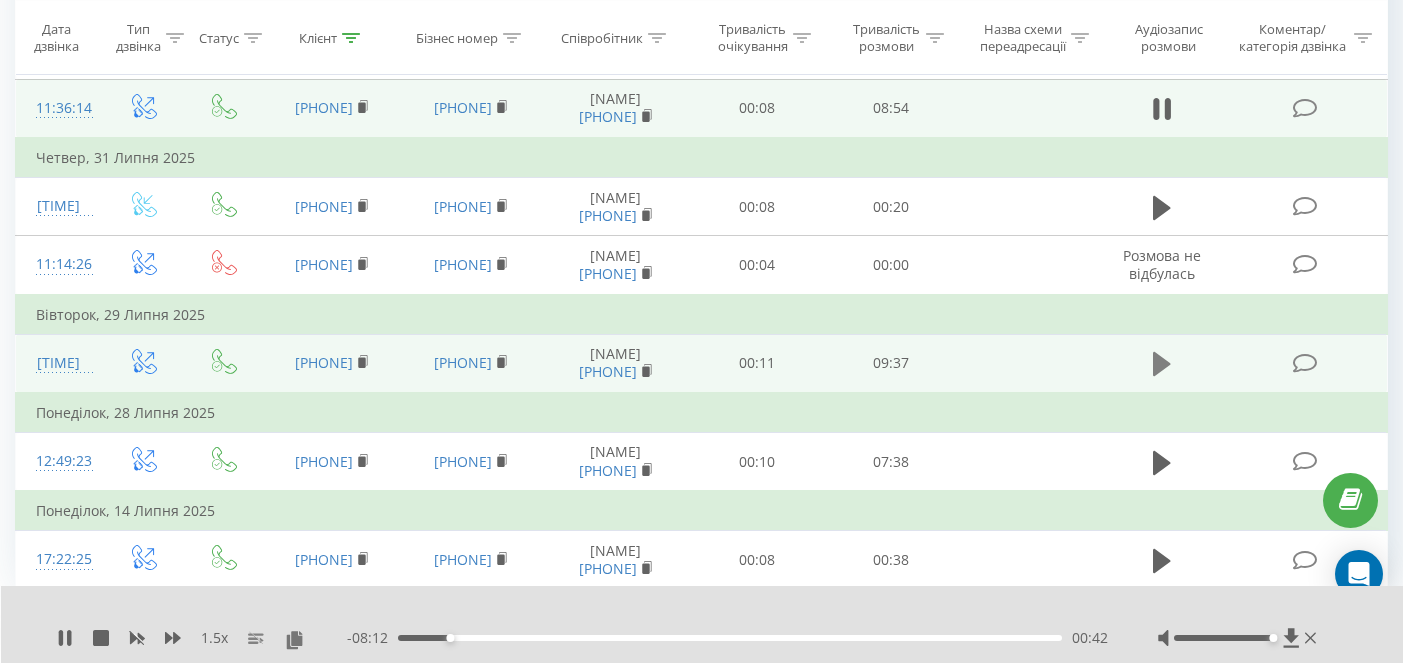 click 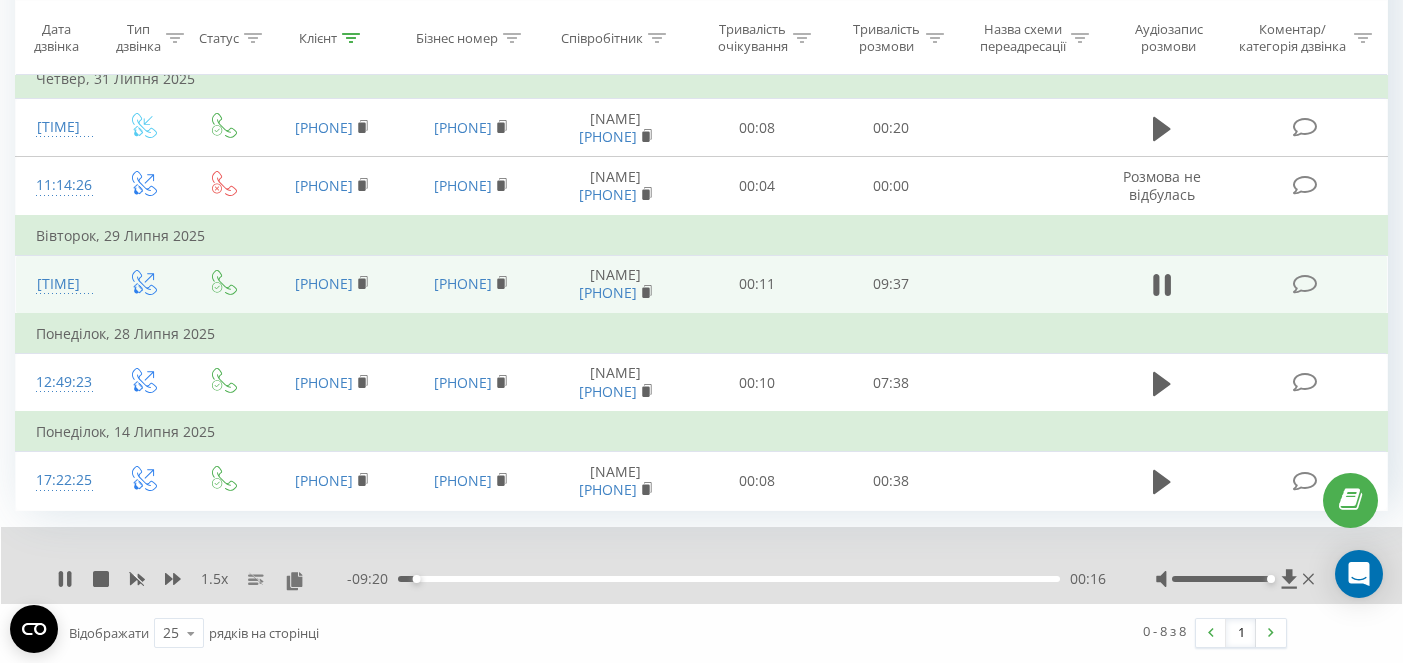 scroll, scrollTop: 538, scrollLeft: 0, axis: vertical 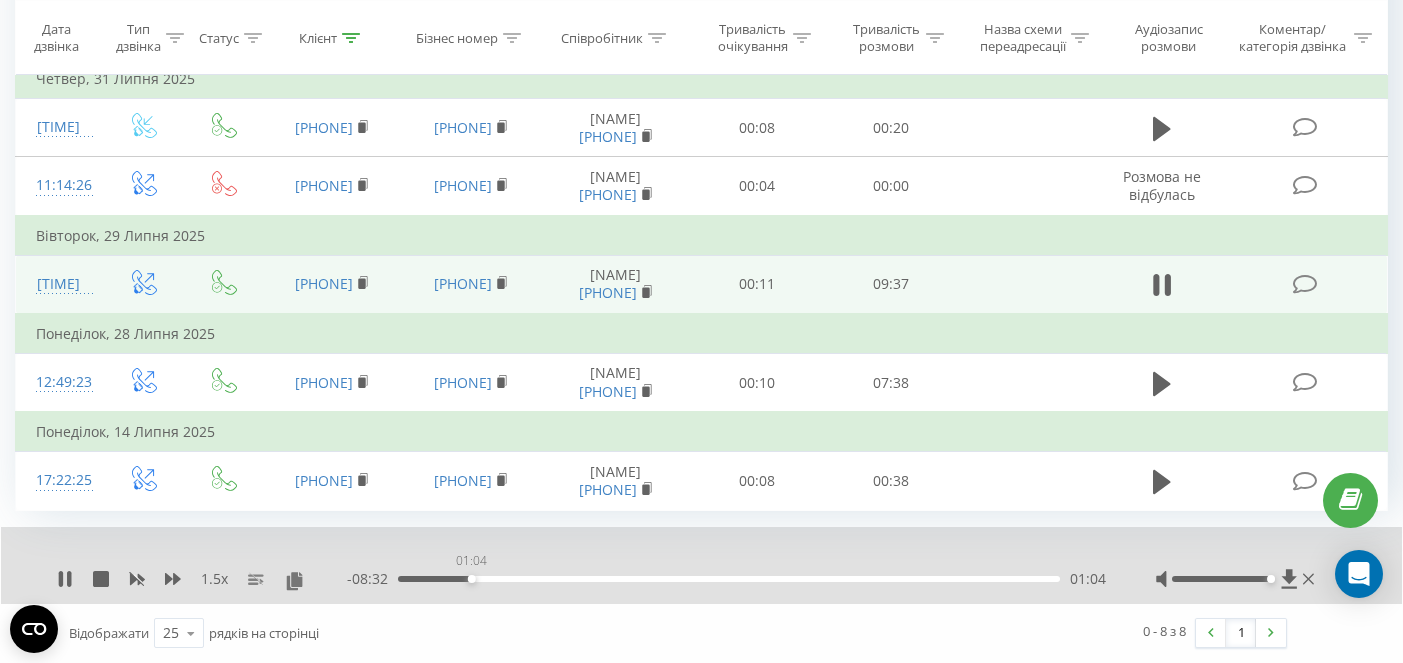 click on "01:04" at bounding box center [729, 579] 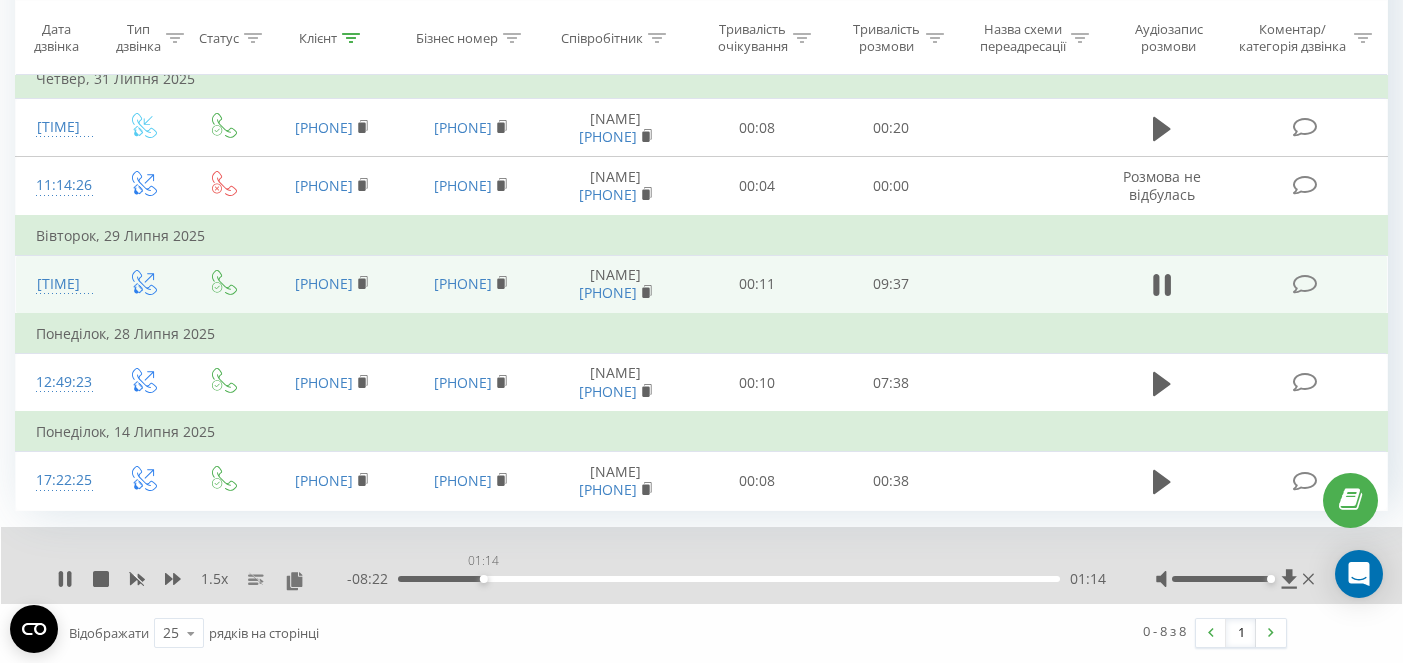click on "01:14" at bounding box center [729, 579] 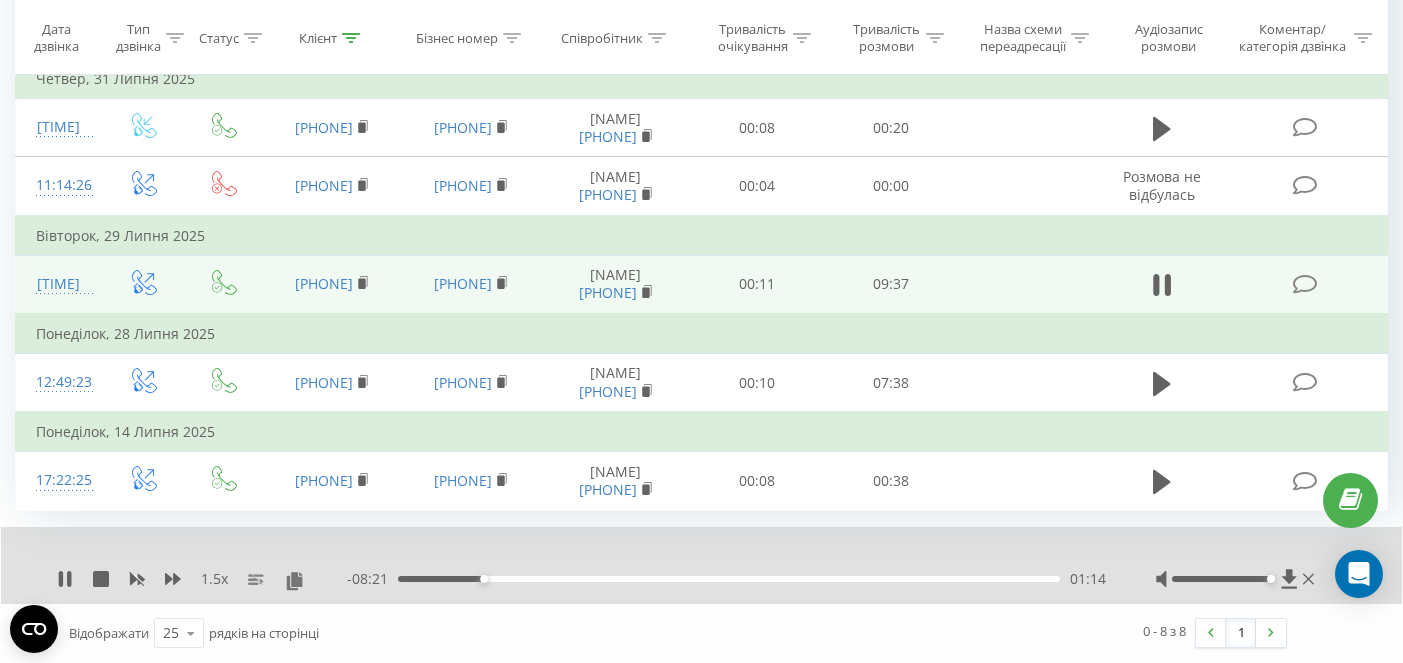 click on "01:14" at bounding box center (729, 579) 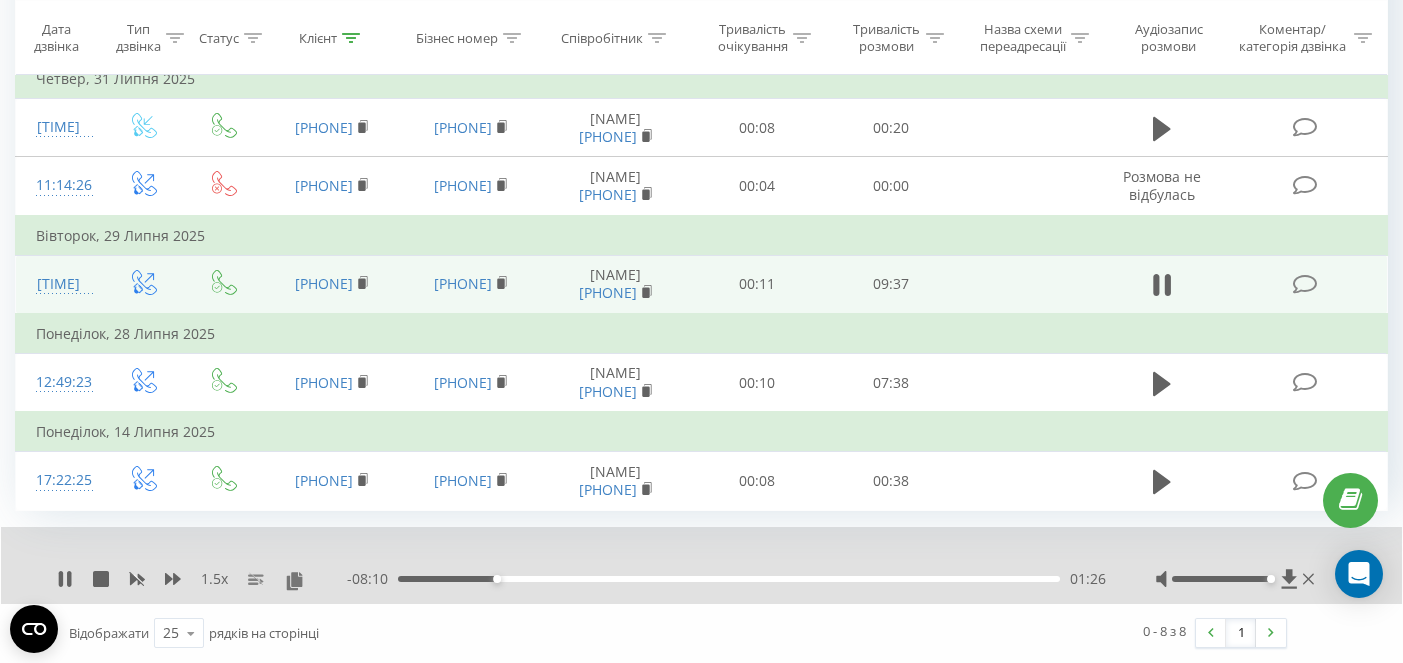 click on "01:26" at bounding box center [729, 579] 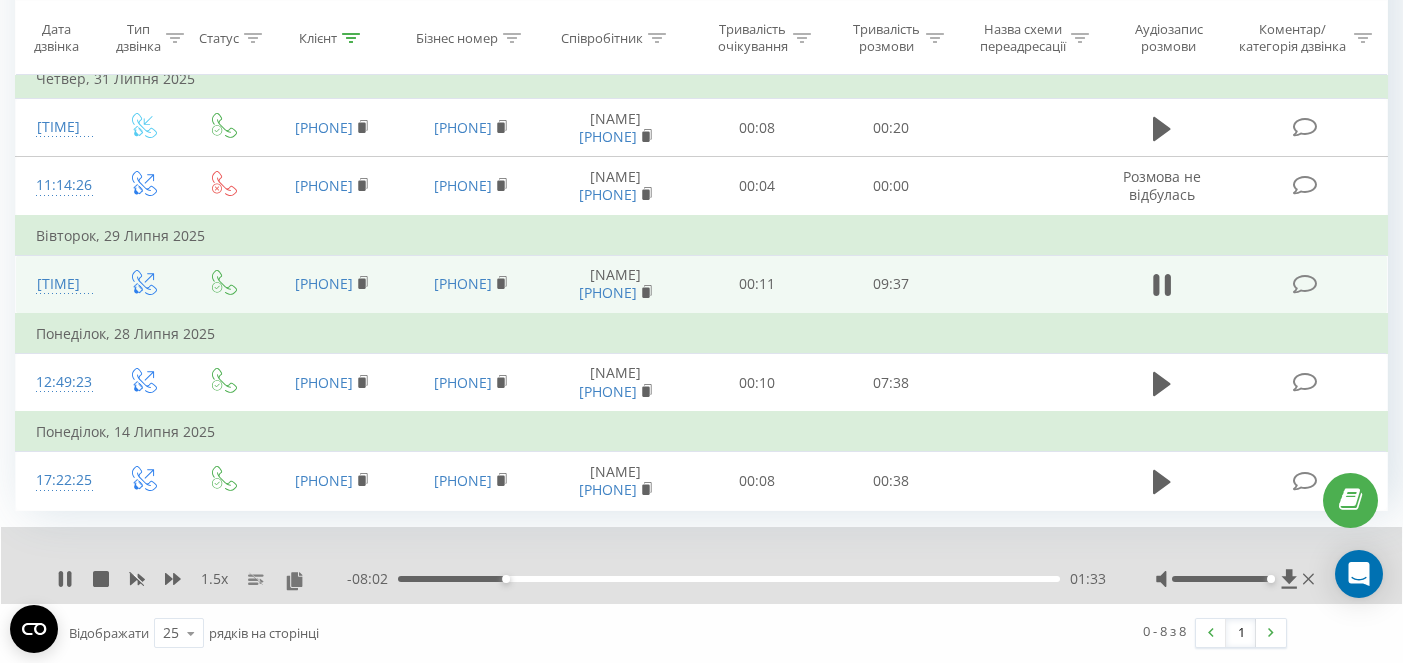 click on "01:33" at bounding box center [729, 579] 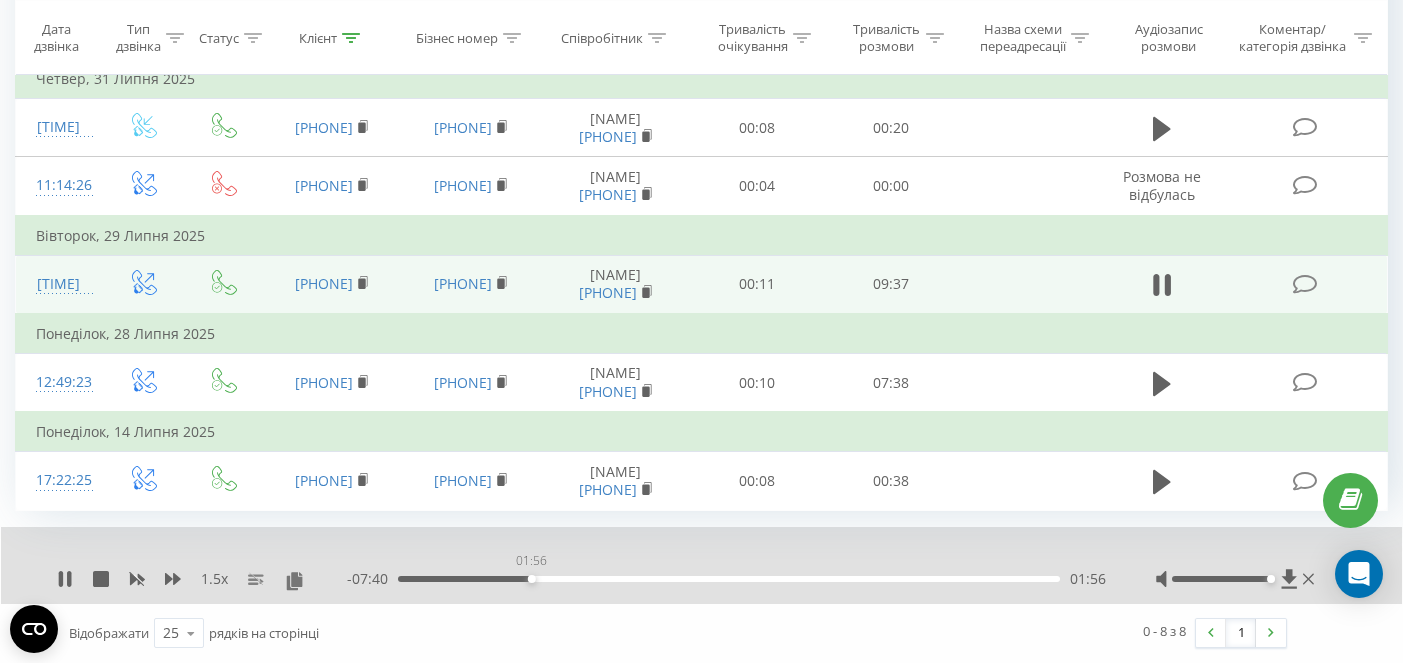 click on "01:56" at bounding box center (729, 579) 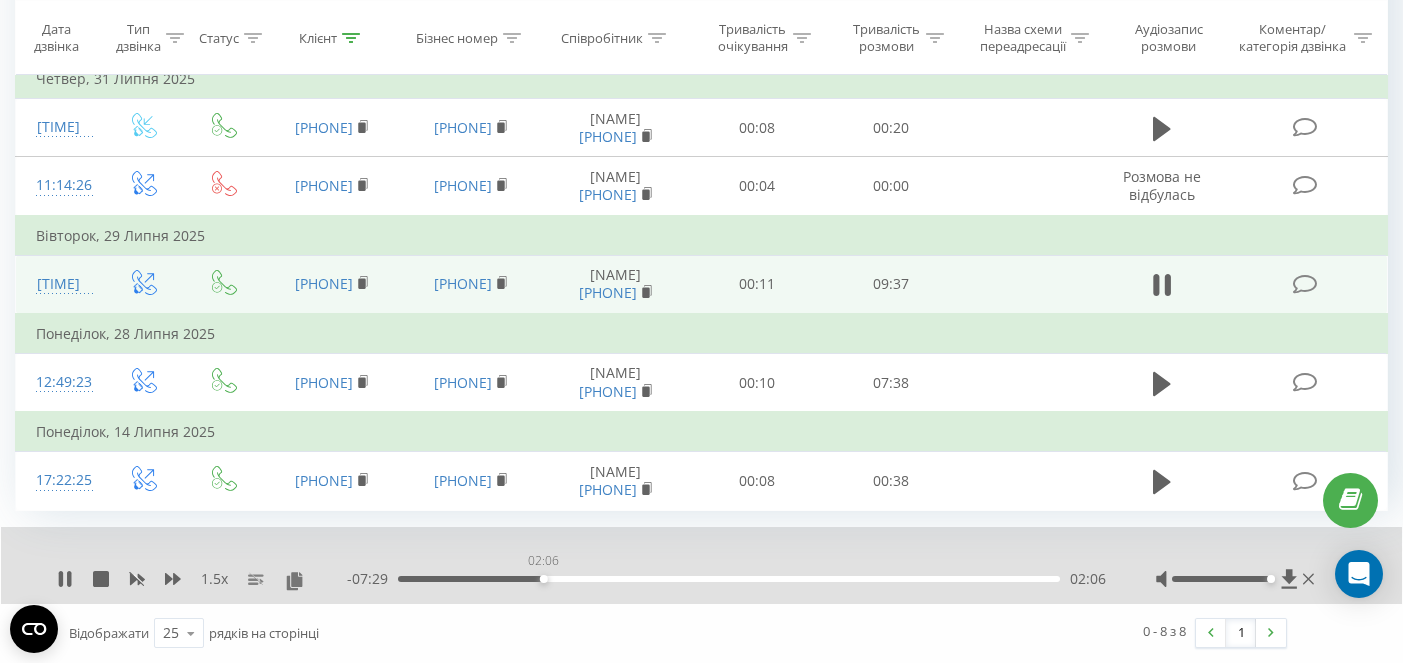 click on "02:06" at bounding box center [729, 579] 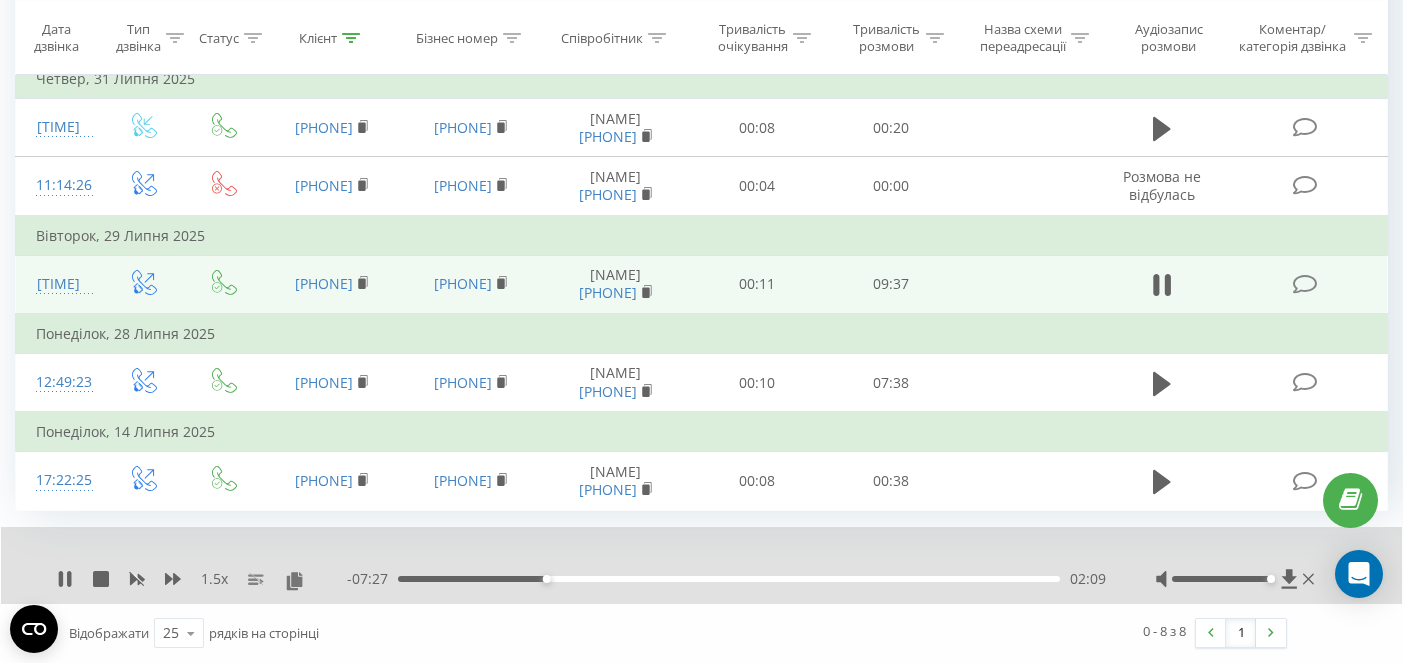 click on "02:09" at bounding box center (729, 579) 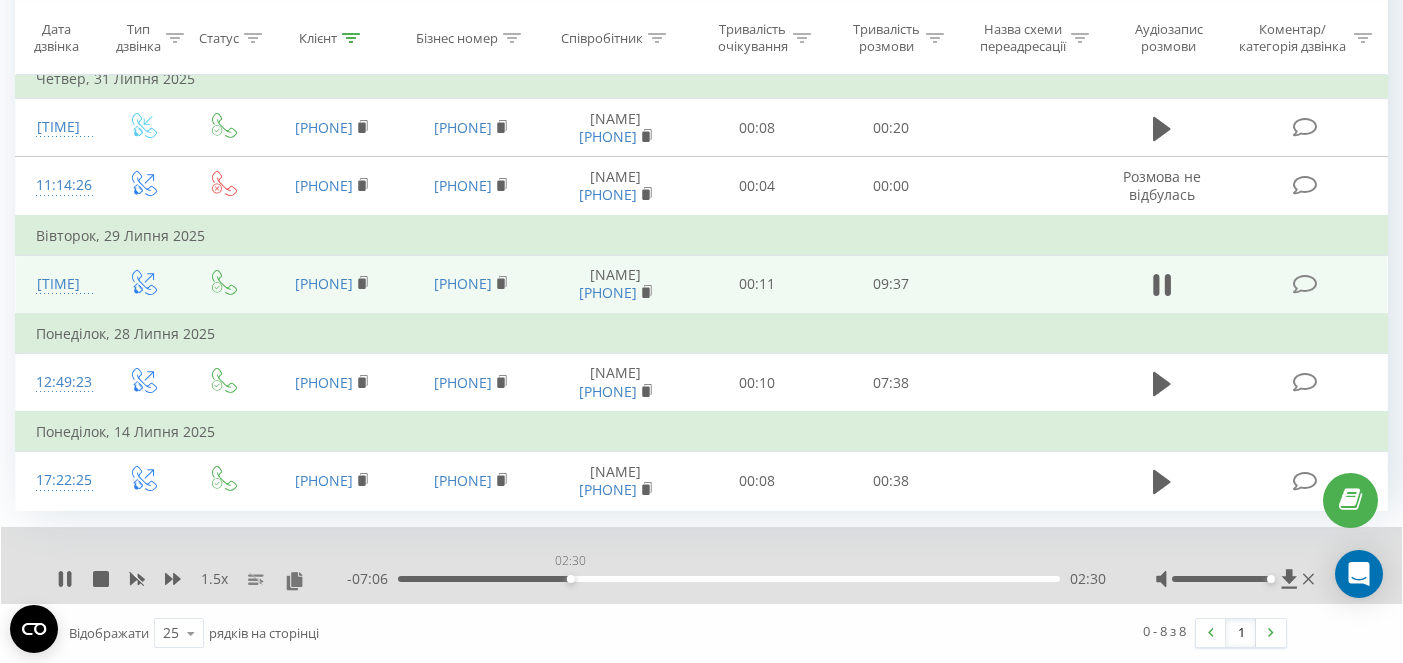 click on "02:30" at bounding box center [729, 579] 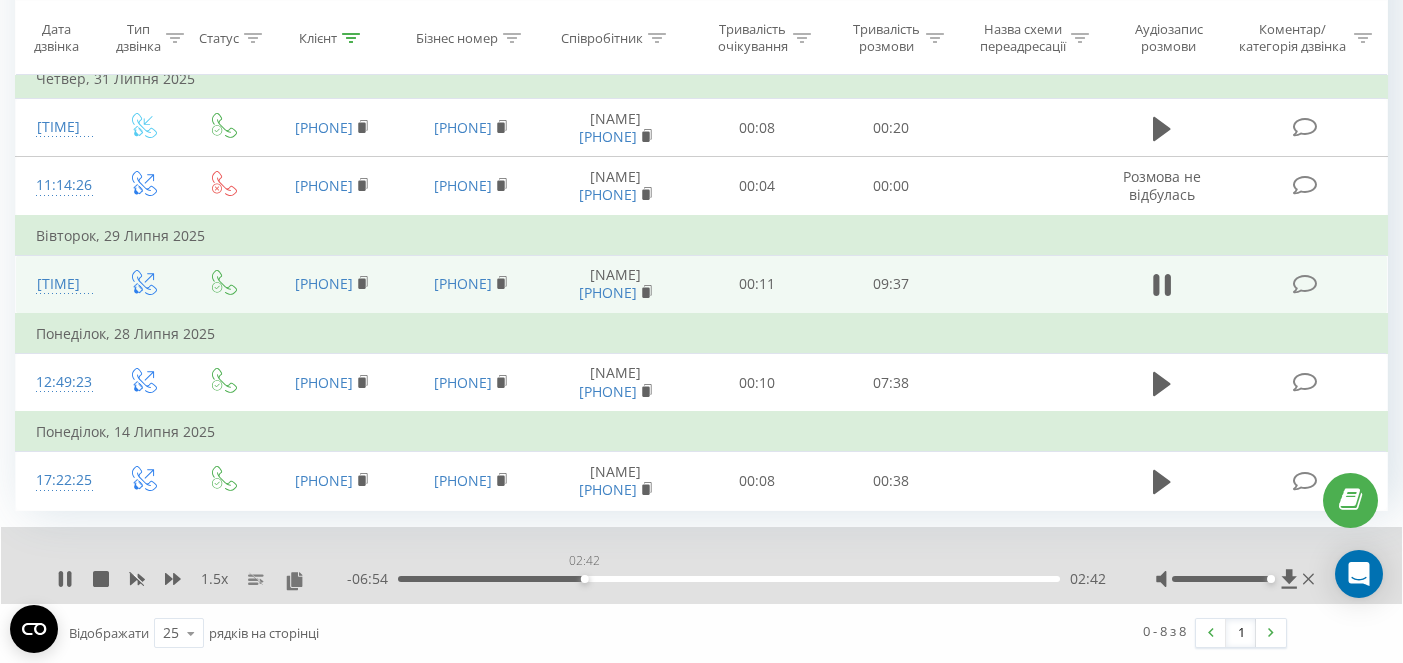 click on "02:42" at bounding box center (729, 579) 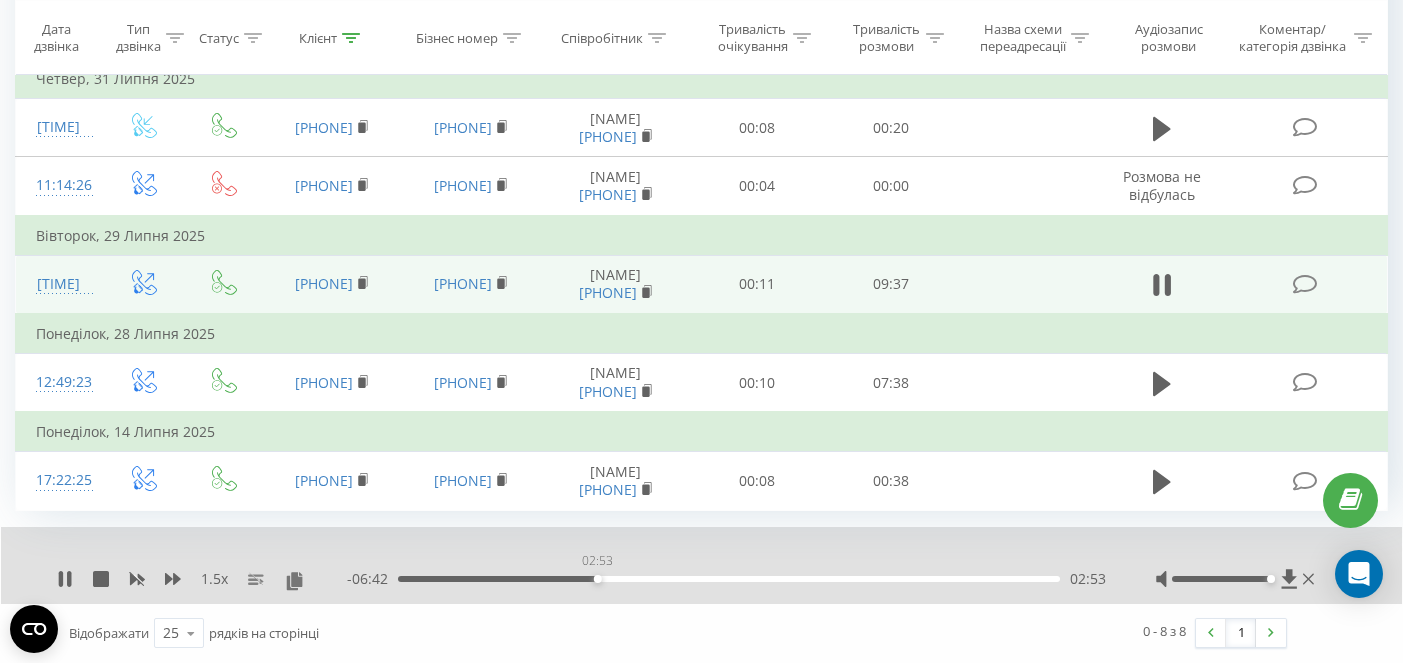 click on "02:53" at bounding box center (729, 579) 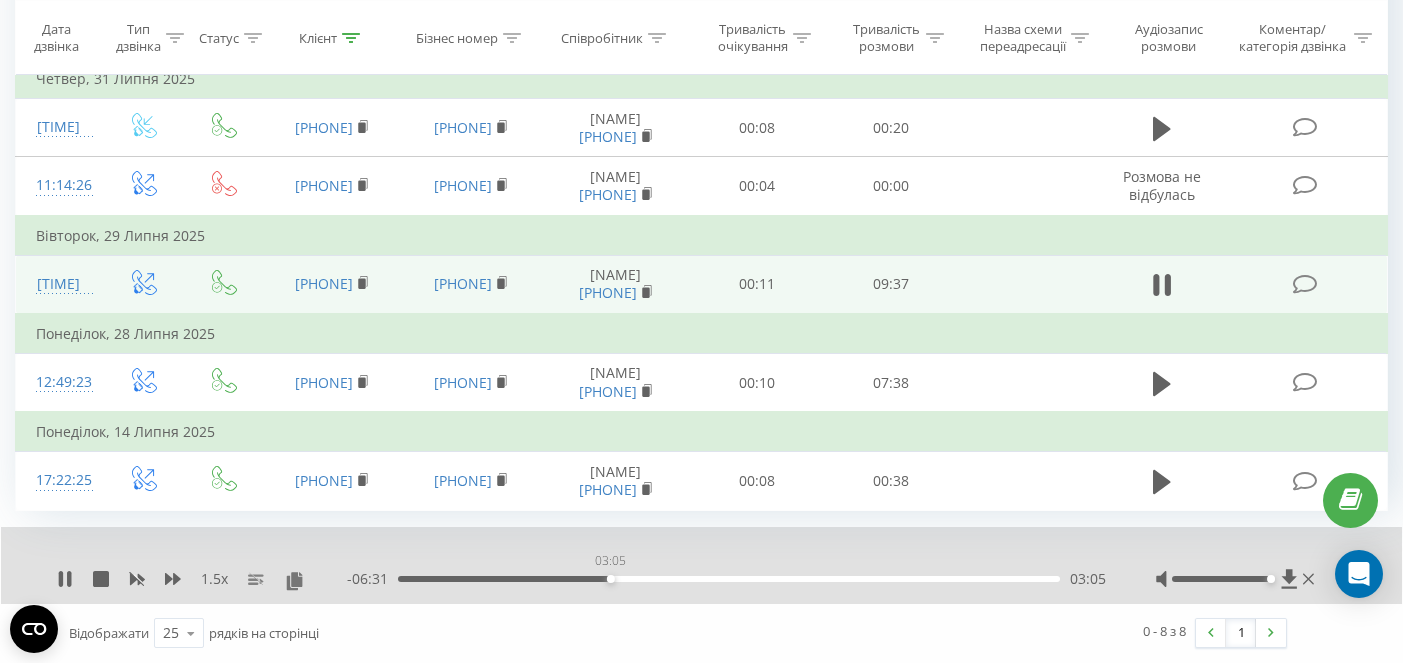 click on "03:05" at bounding box center (729, 579) 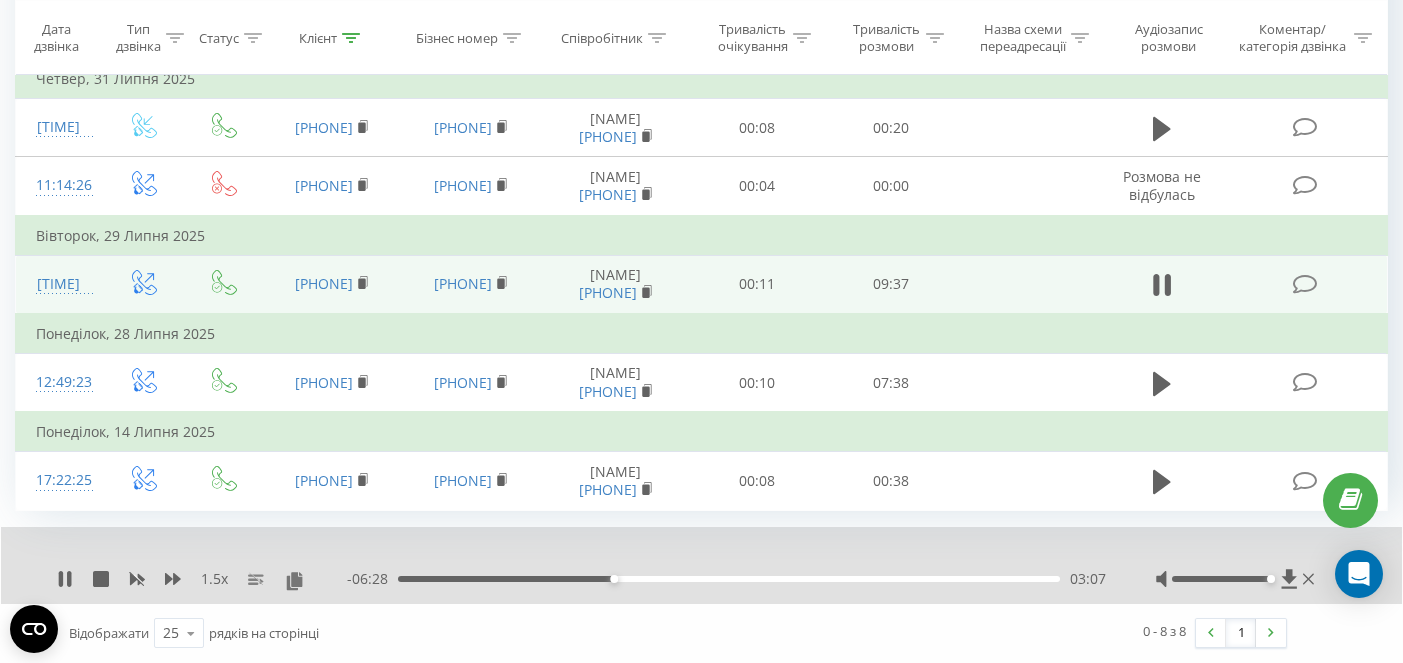 click on "03:07" at bounding box center (729, 579) 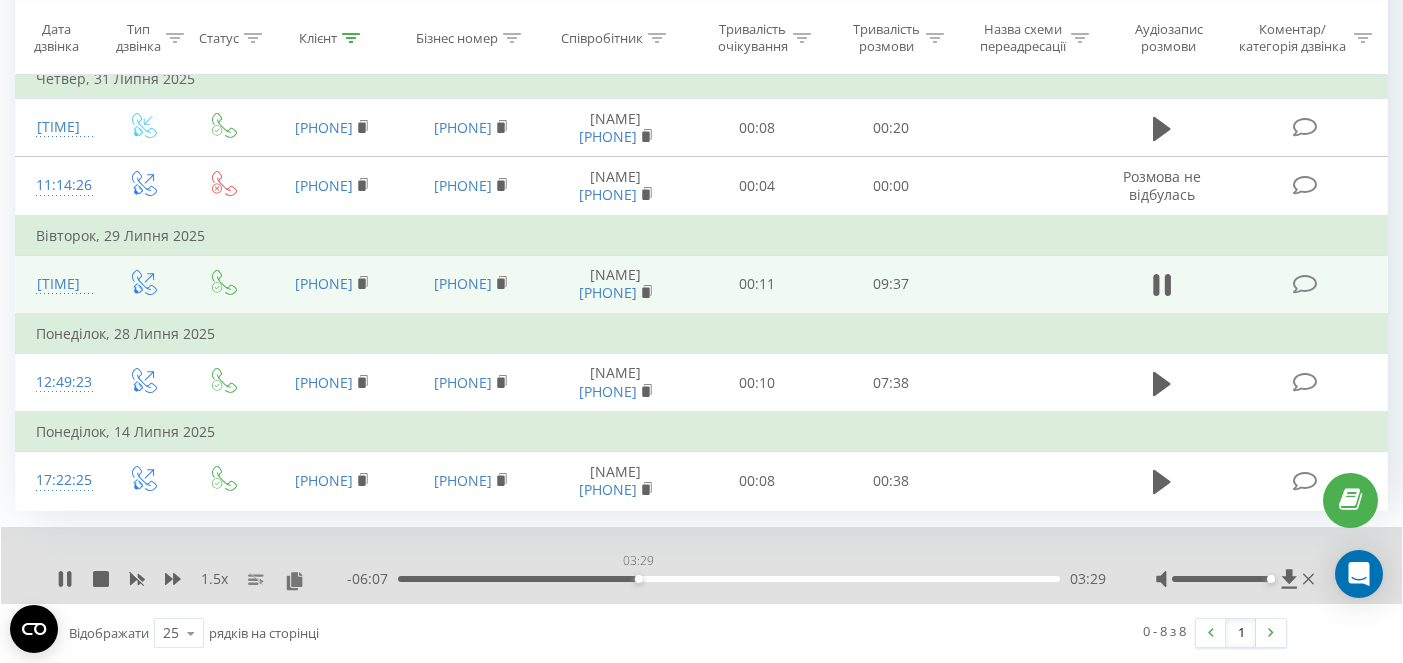 click on "03:29" at bounding box center [729, 579] 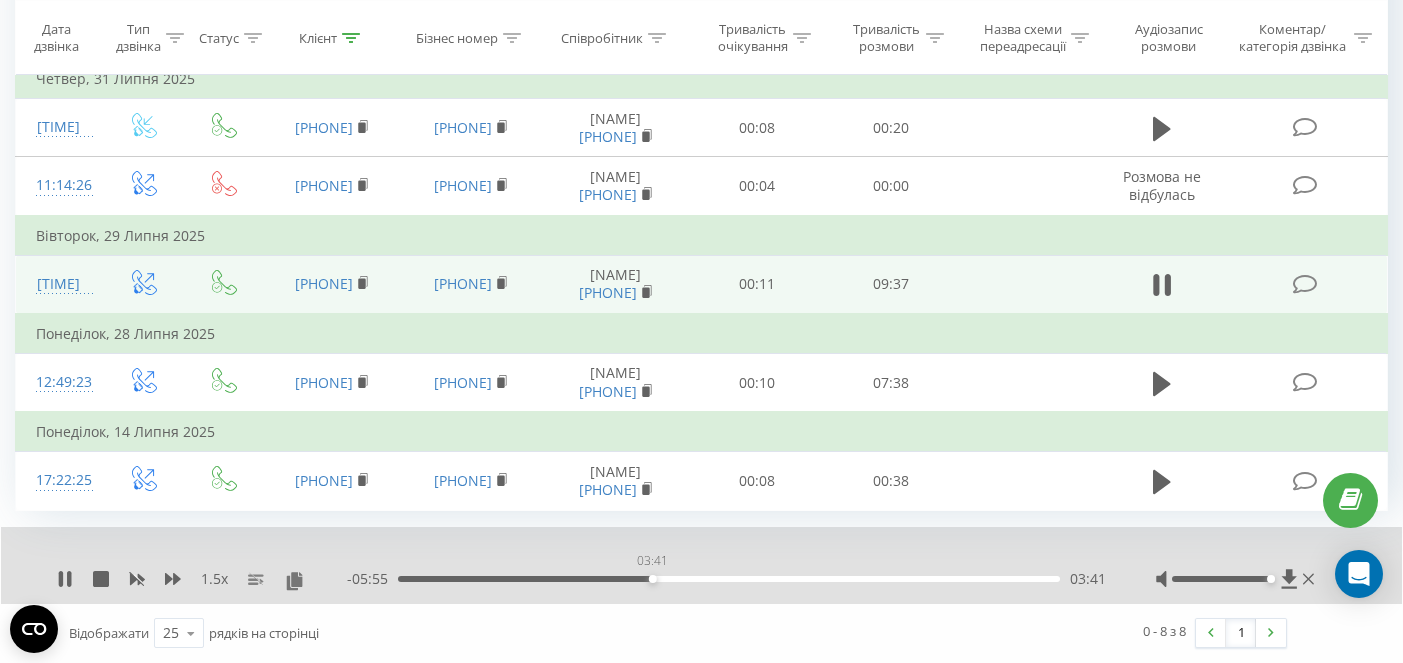 click on "03:41" at bounding box center (729, 579) 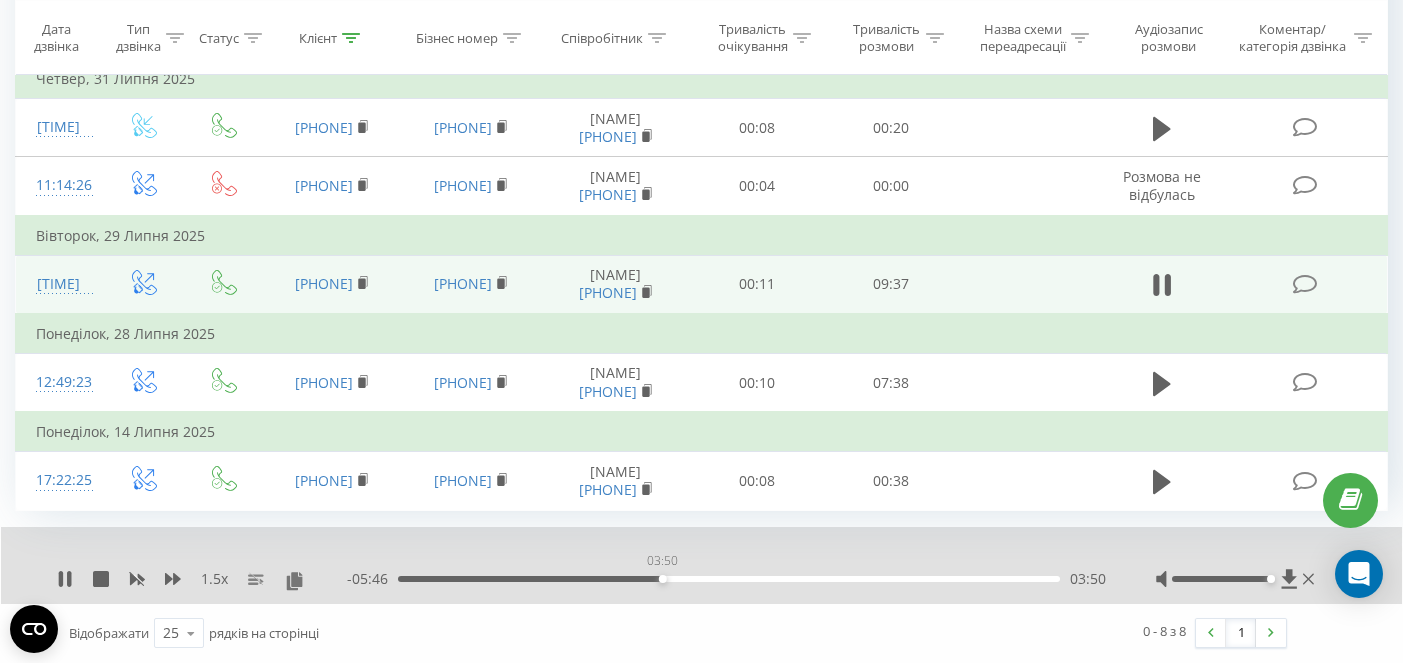 click on "03:50" at bounding box center (729, 579) 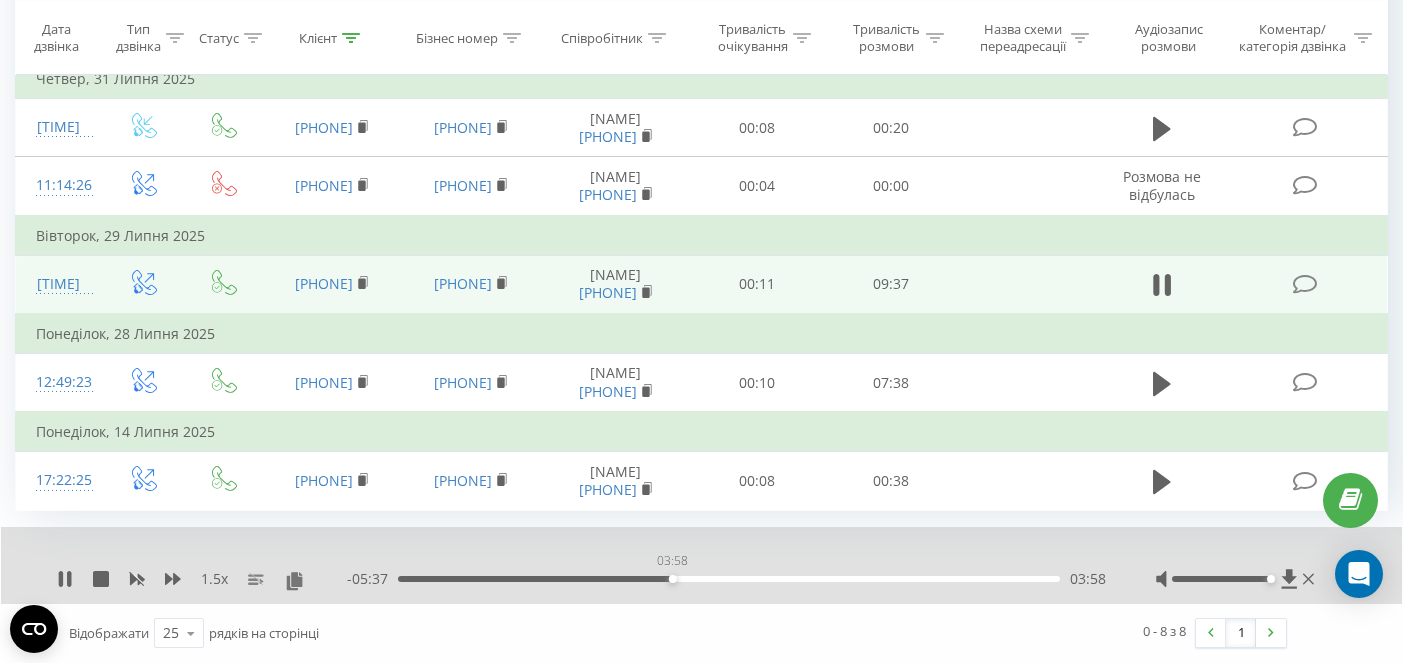 click on "03:58" at bounding box center (729, 579) 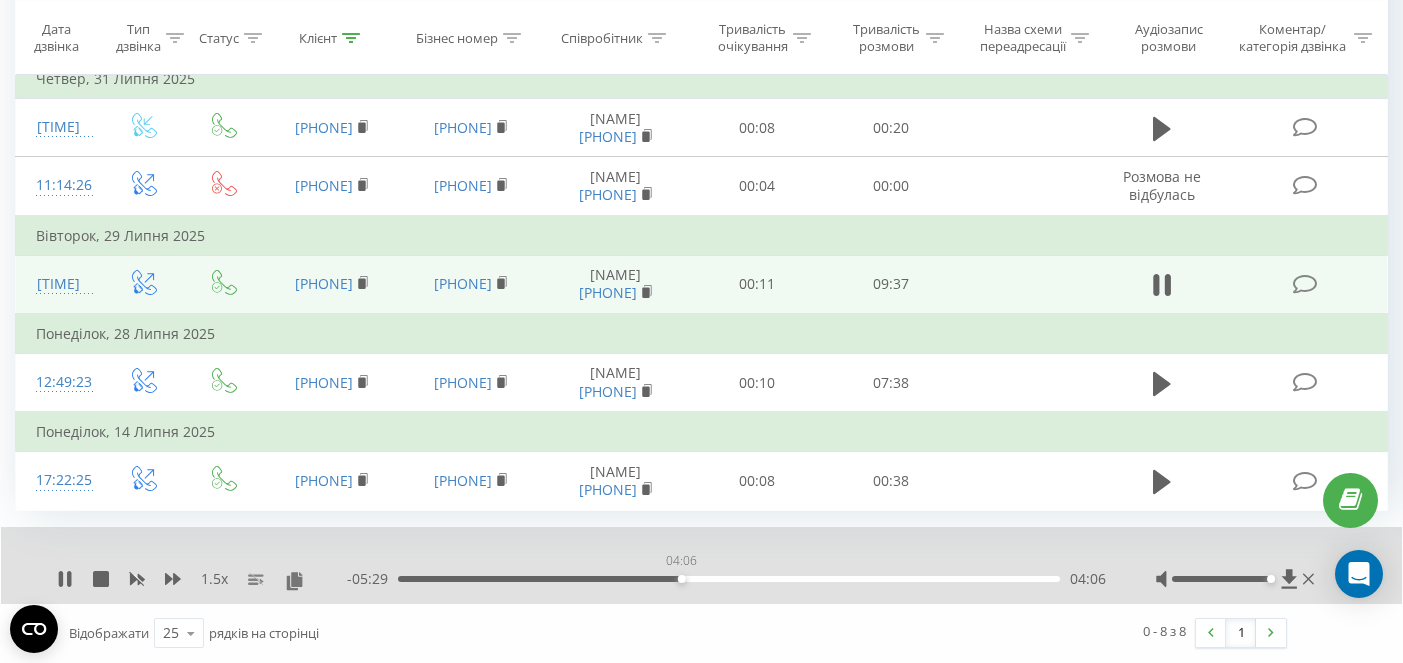 click on "04:06" at bounding box center [729, 579] 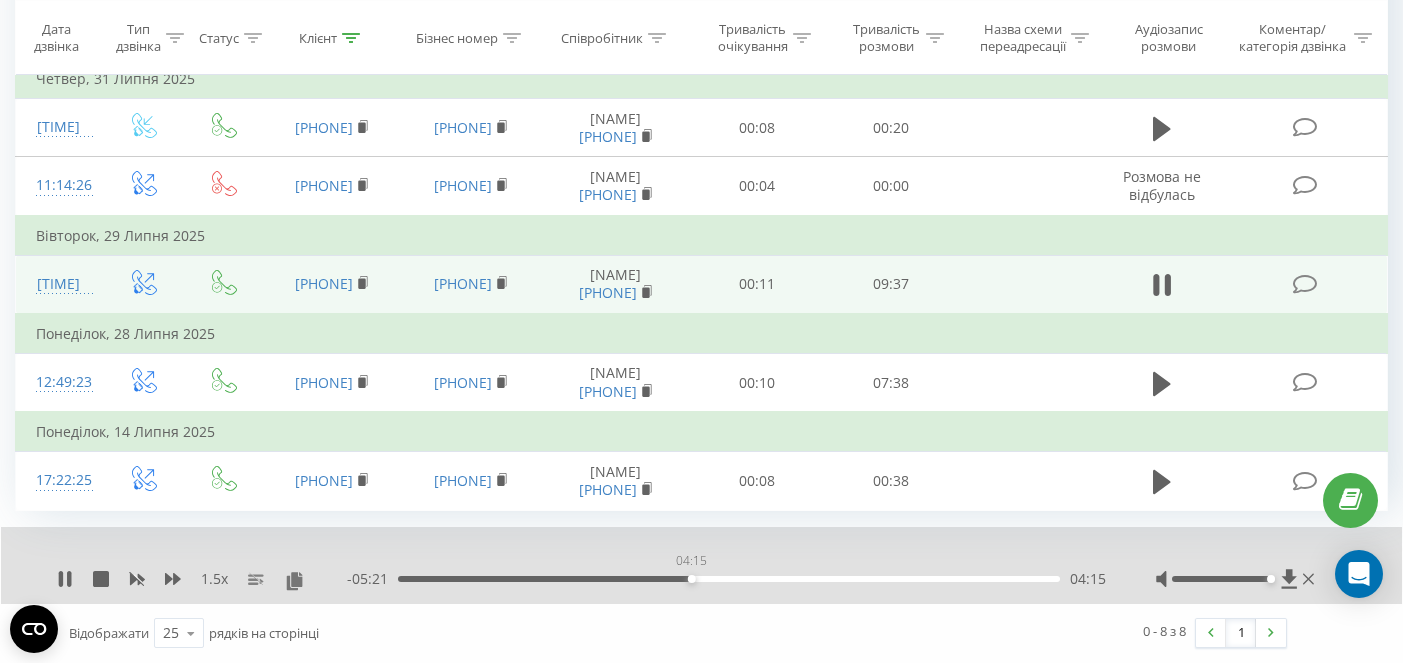 click on "04:15" at bounding box center [729, 579] 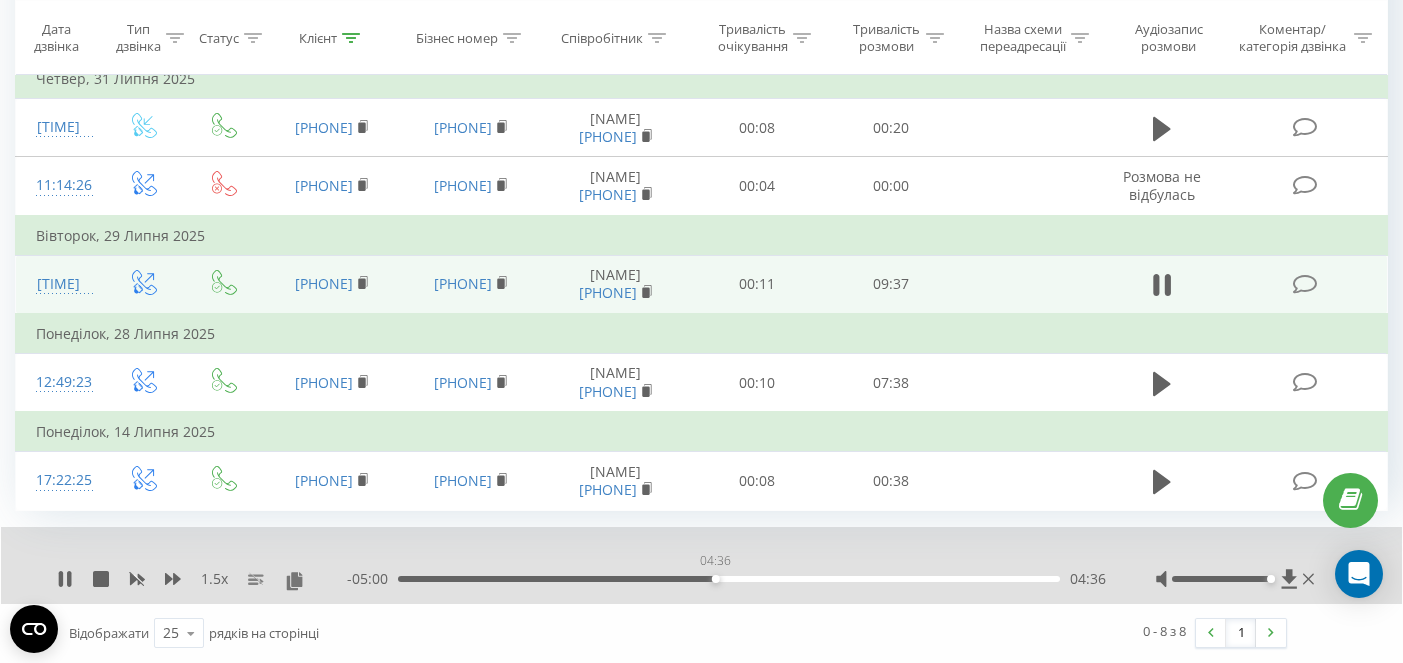 click on "04:36" at bounding box center (729, 579) 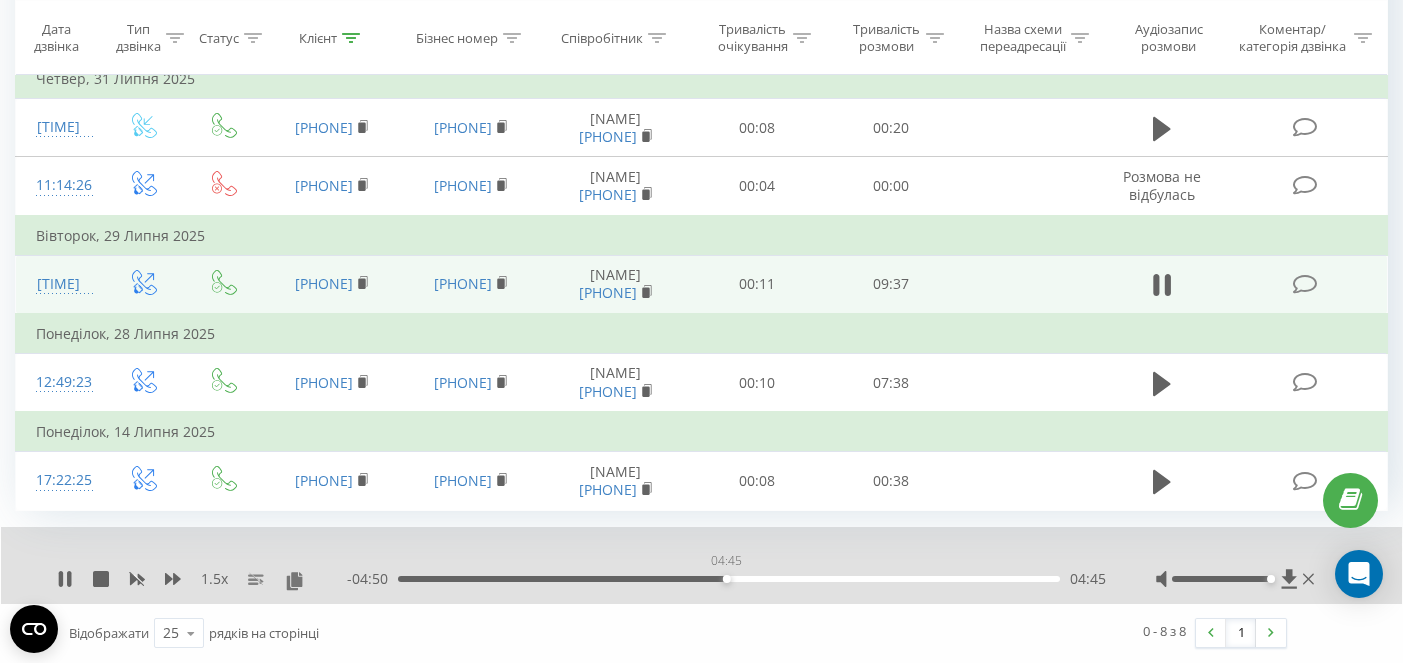 click on "04:45" at bounding box center [729, 579] 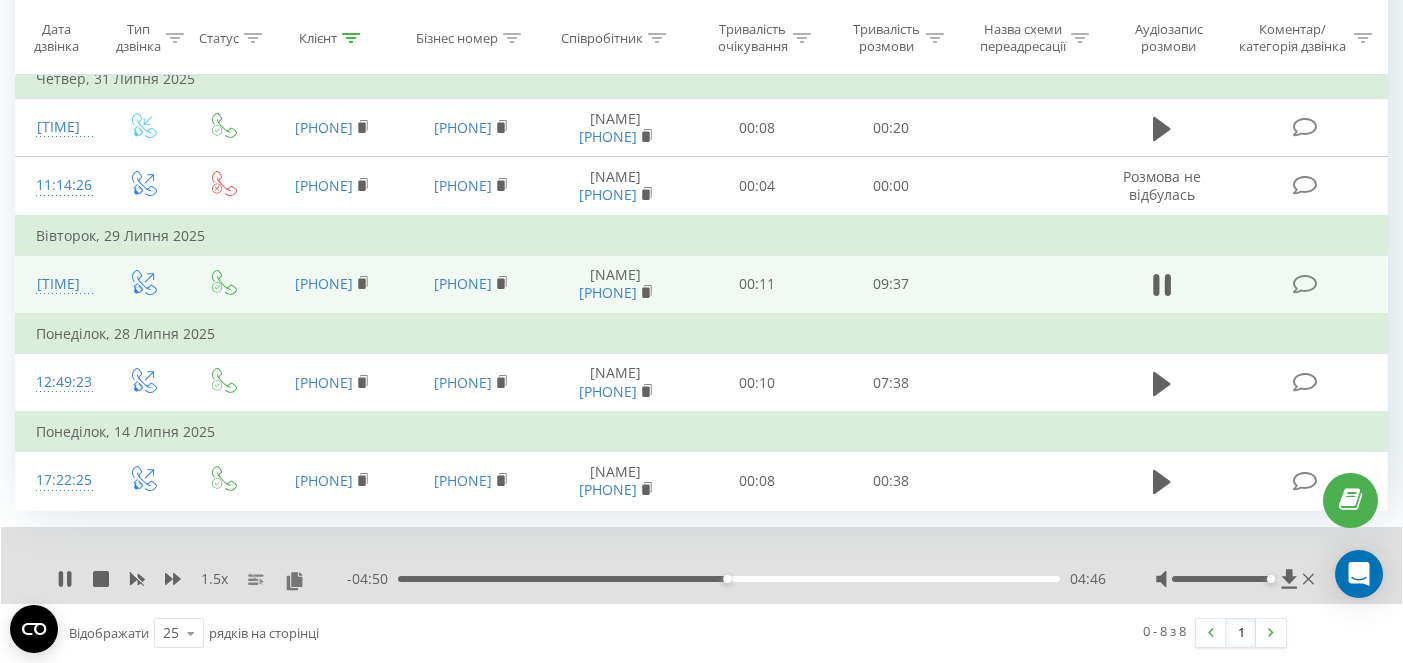 click on "04:46" at bounding box center [729, 579] 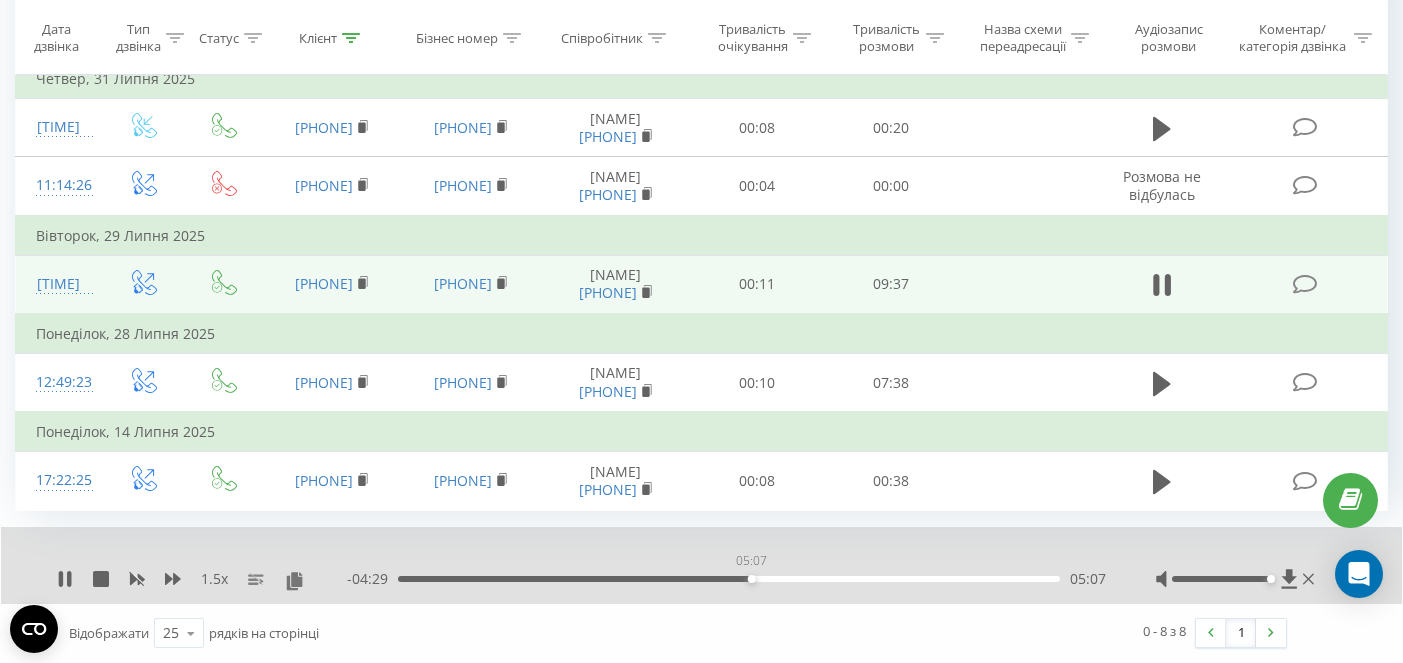 click on "05:07" at bounding box center [729, 579] 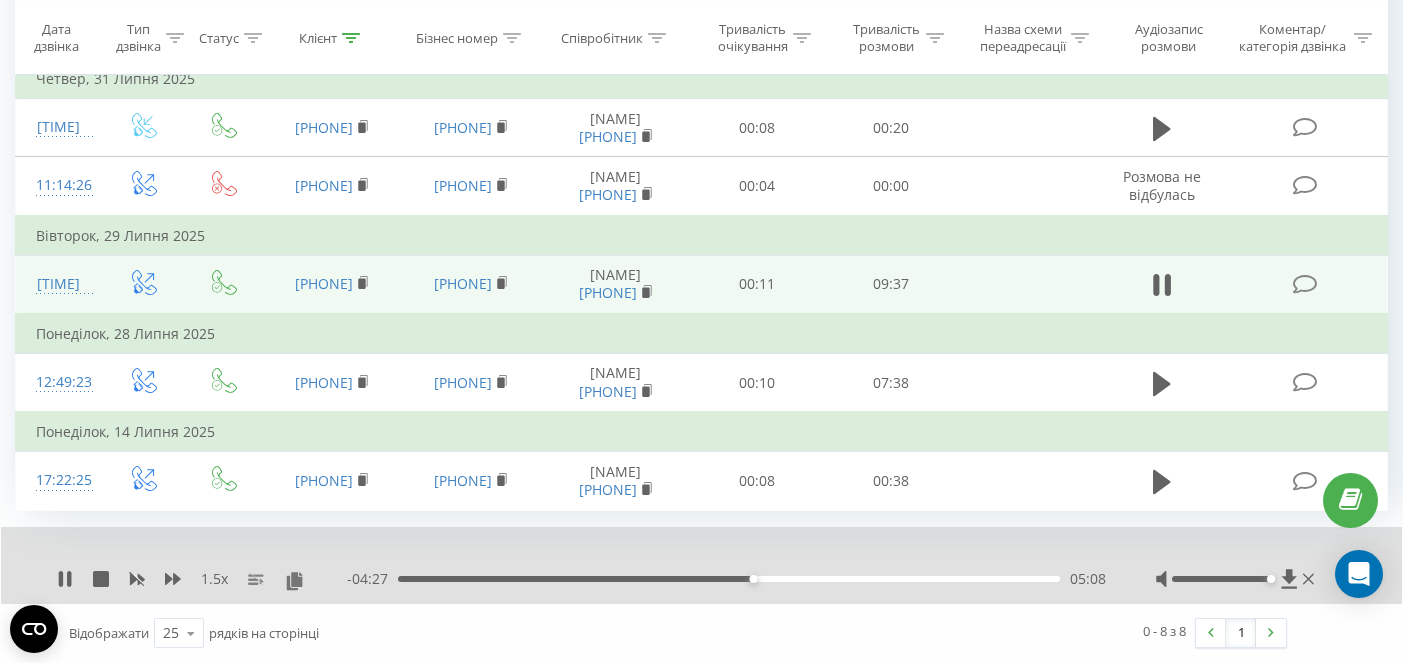 click on "05:08" at bounding box center (729, 579) 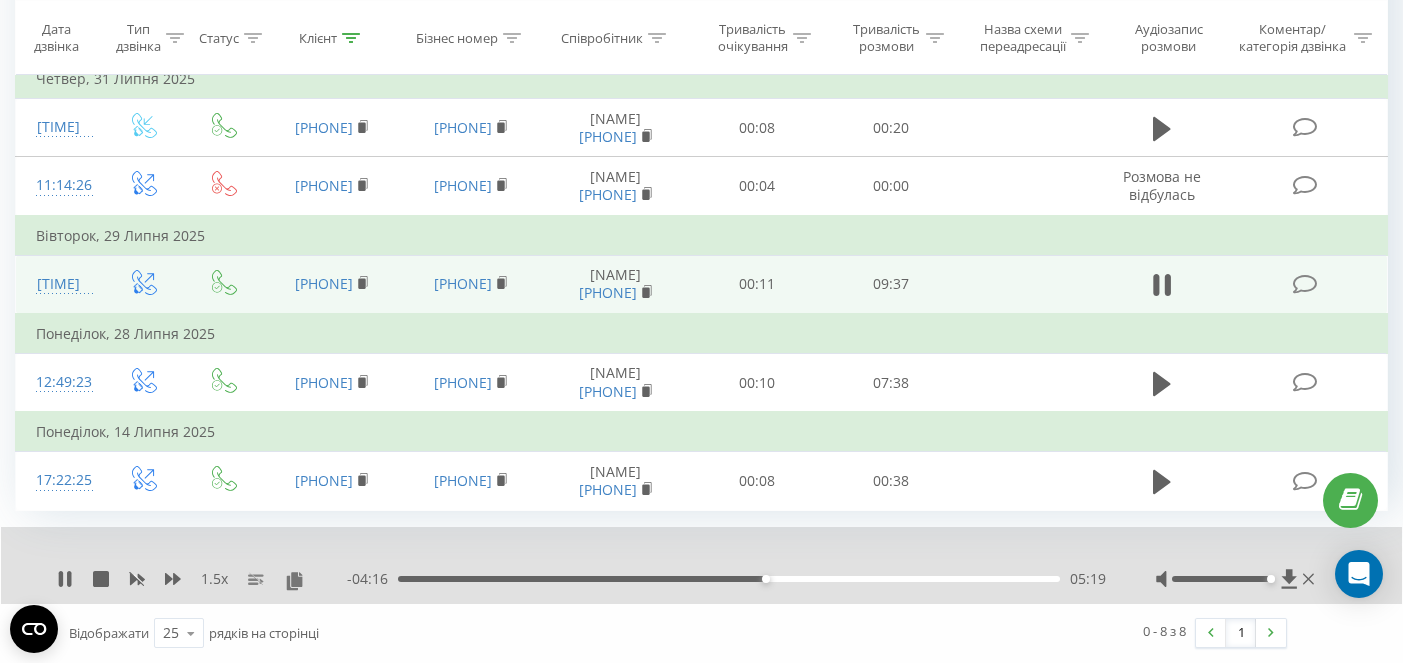 click on "05:19" at bounding box center [729, 579] 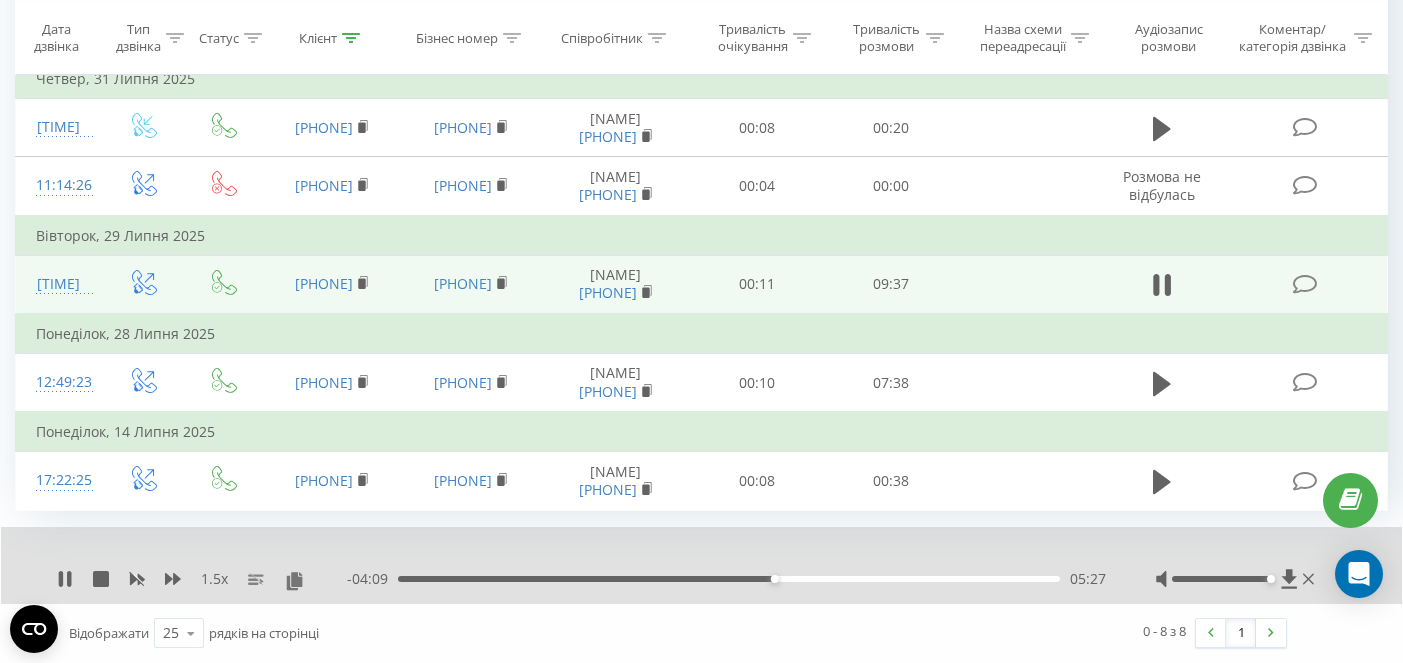 click on "05:27" at bounding box center [729, 579] 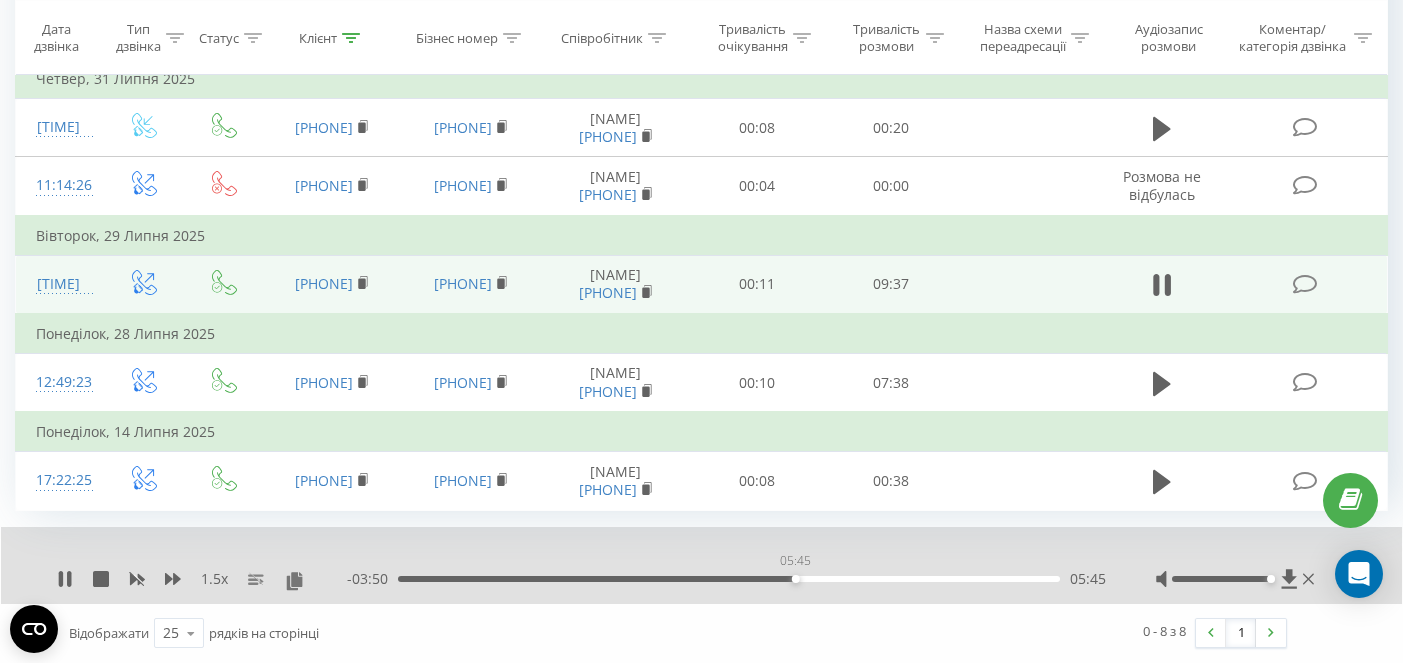 click on "05:45" at bounding box center [729, 579] 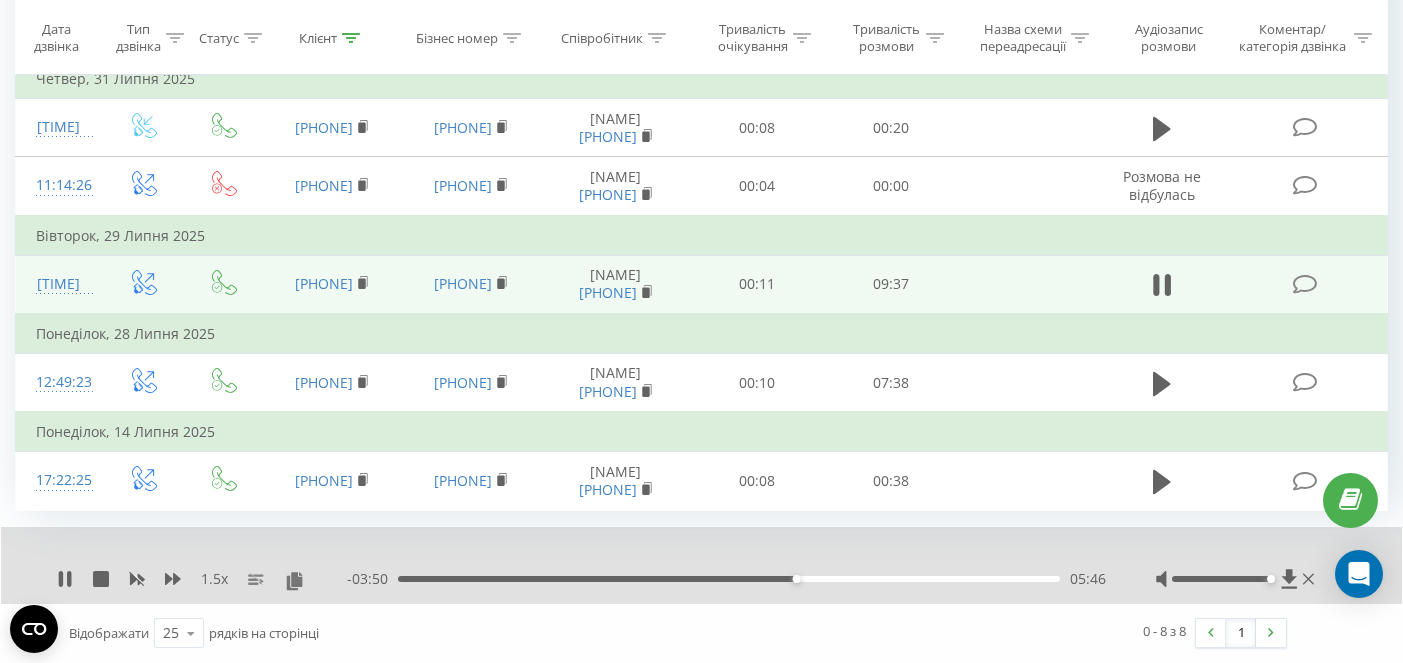 click on "05:46" at bounding box center [729, 579] 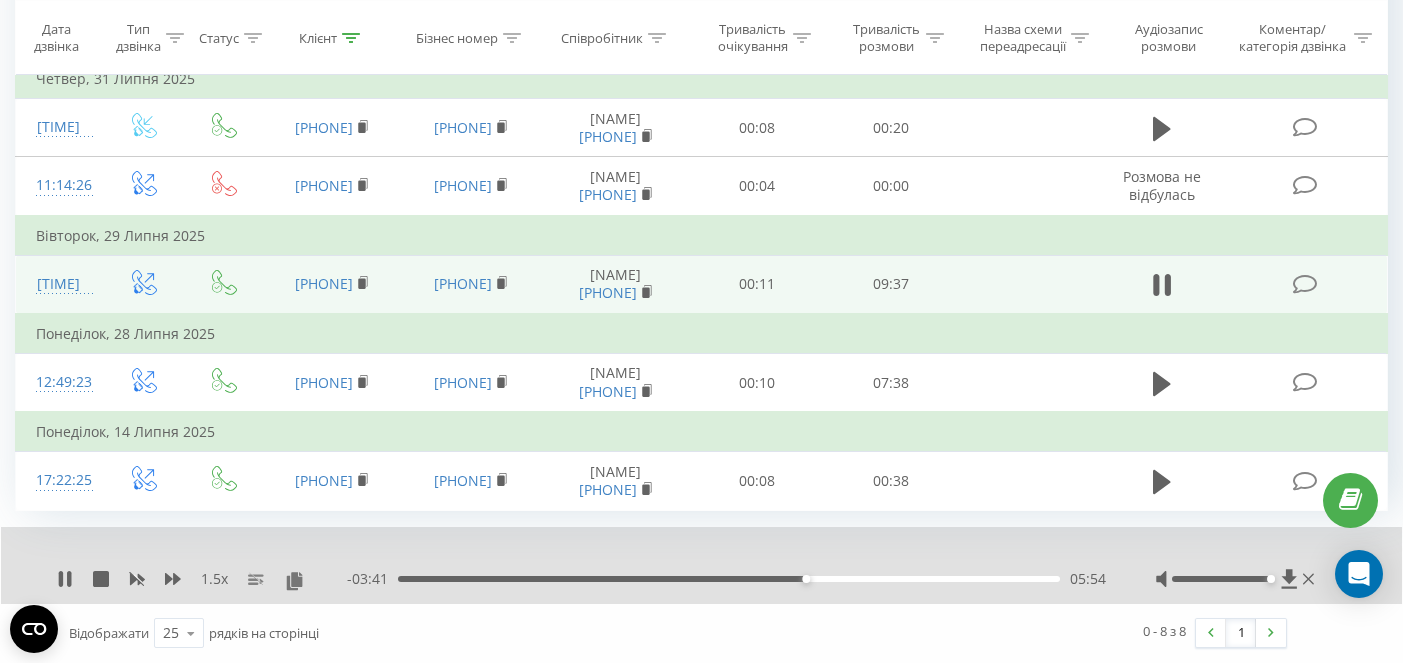 click on "05:54" at bounding box center (729, 579) 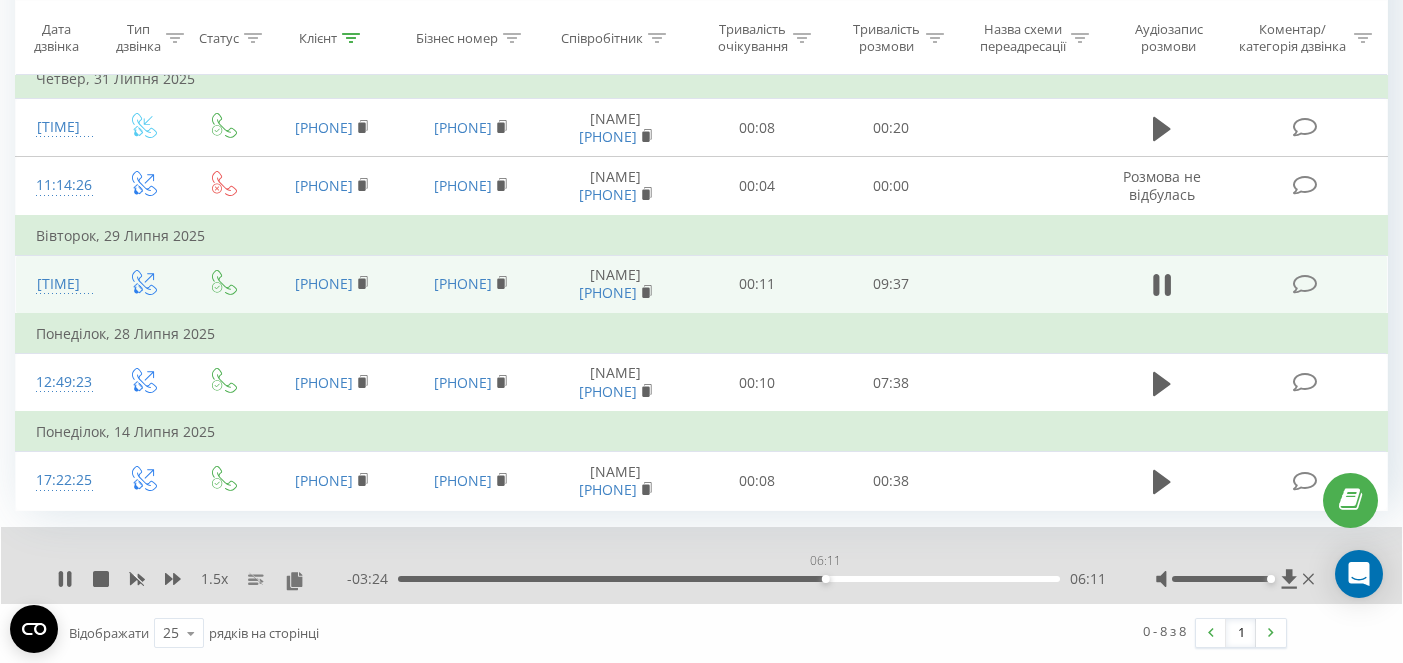click on "06:11" at bounding box center [729, 579] 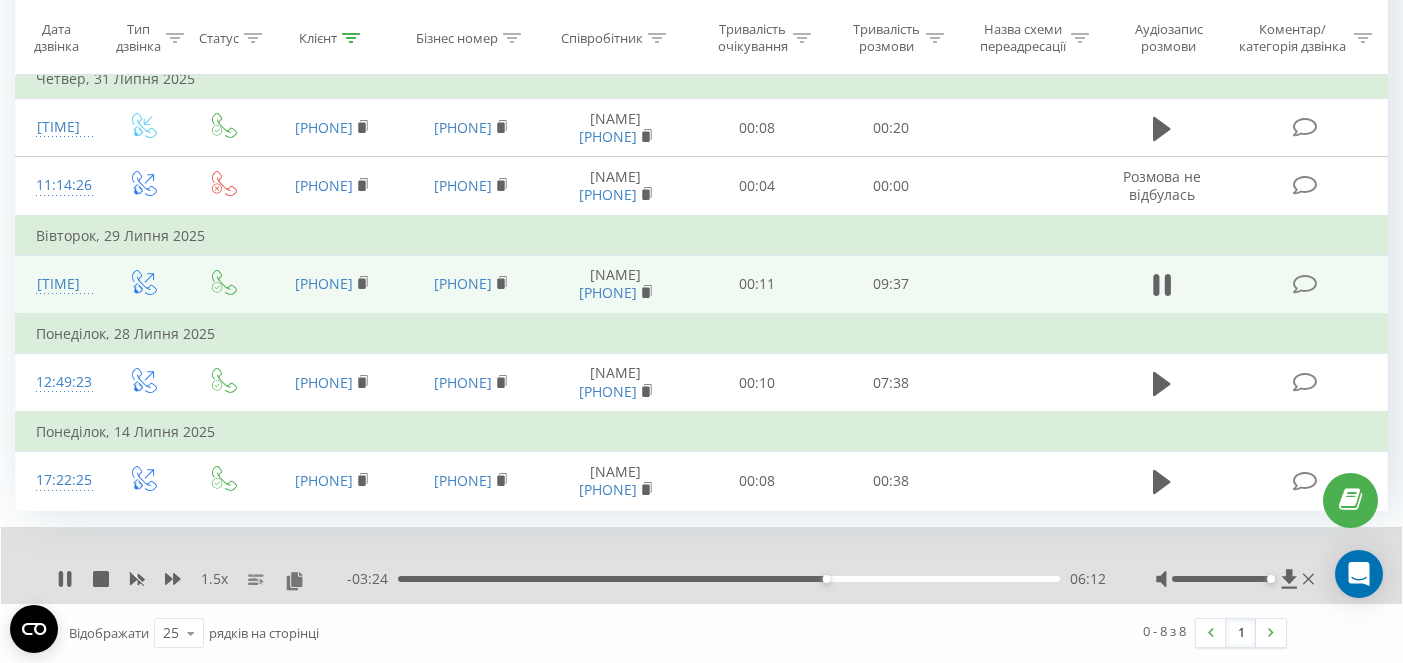 click on "06:12" at bounding box center (729, 579) 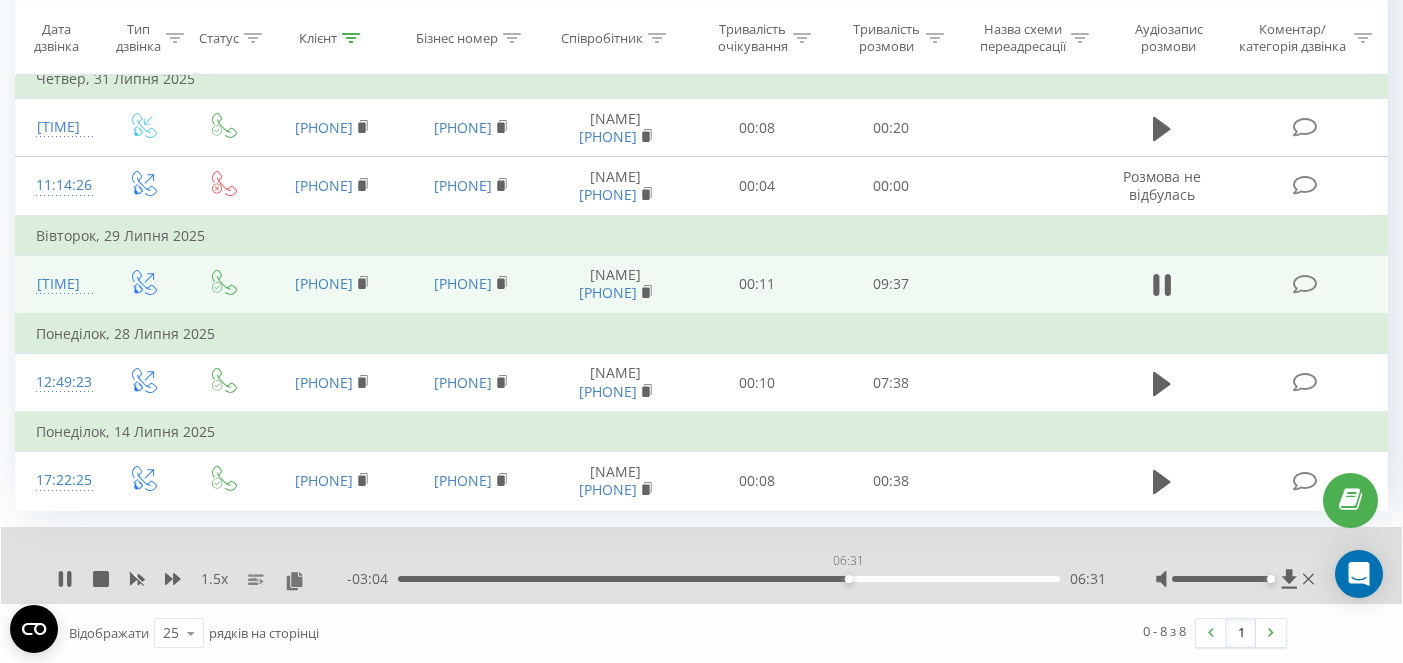 click on "06:31" at bounding box center [729, 579] 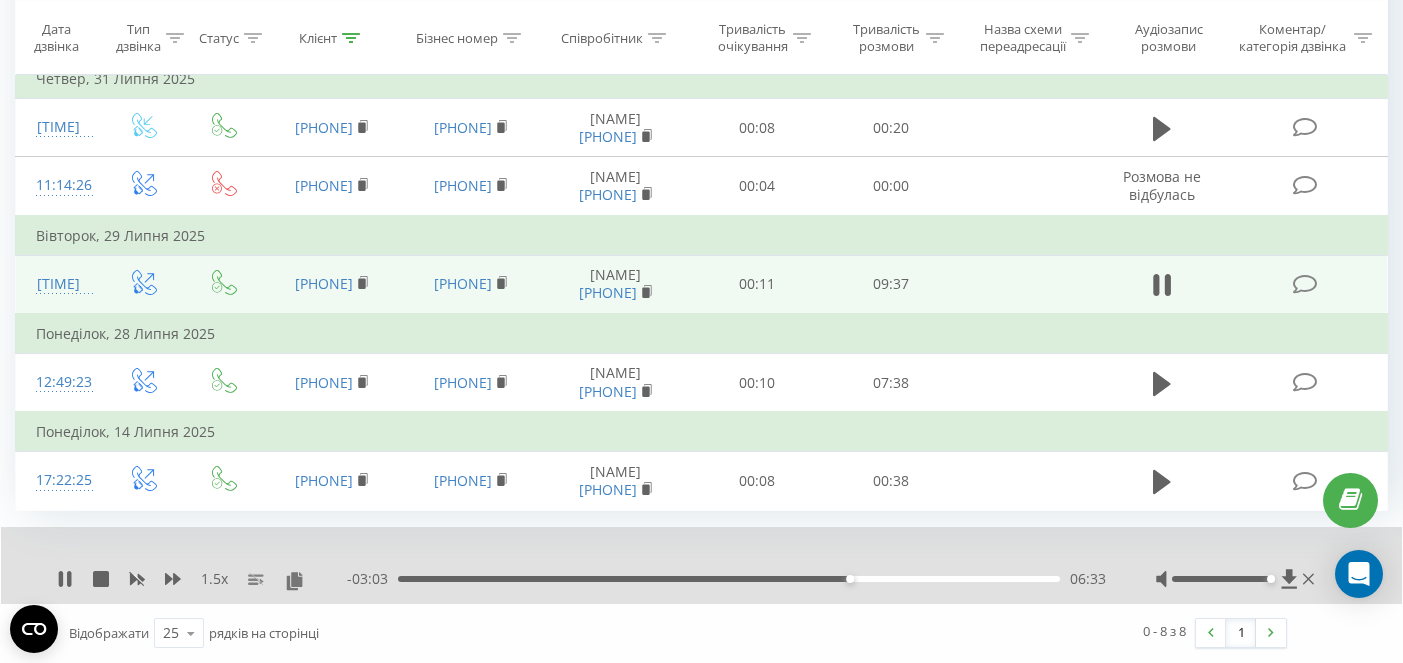 click on "06:33" at bounding box center (729, 579) 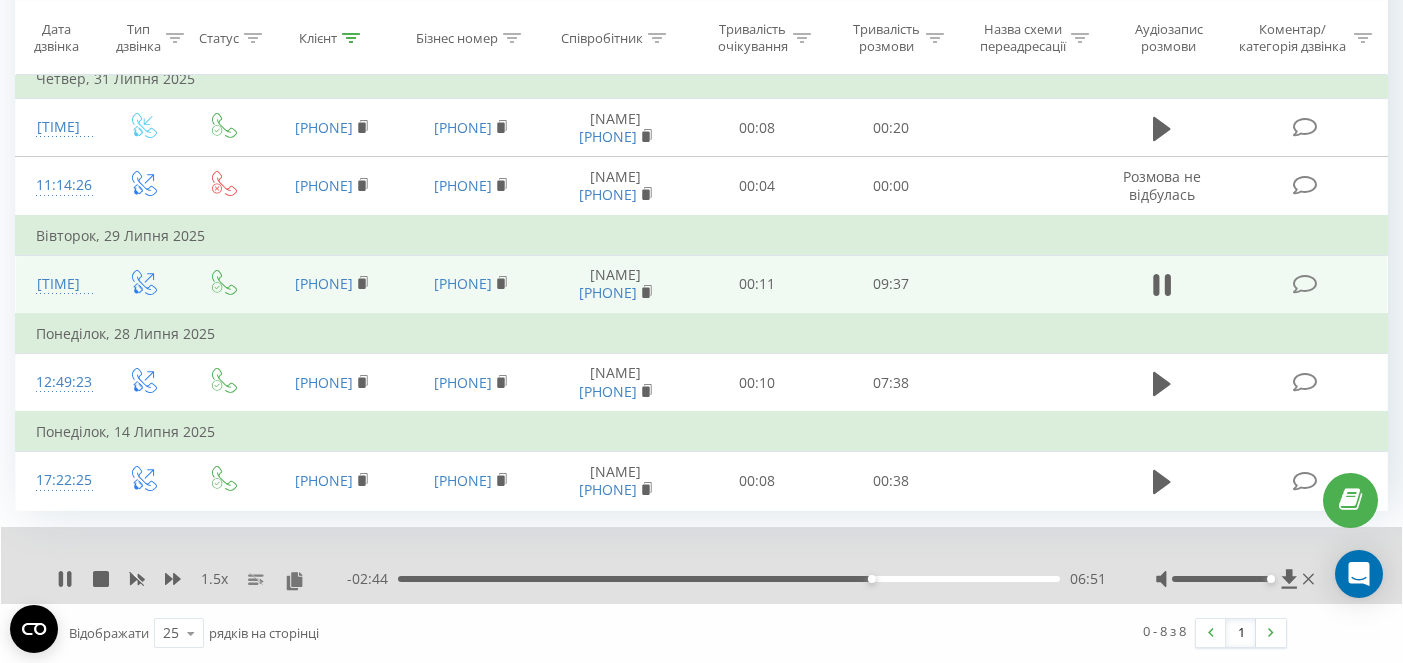 click on "06:51" at bounding box center [729, 579] 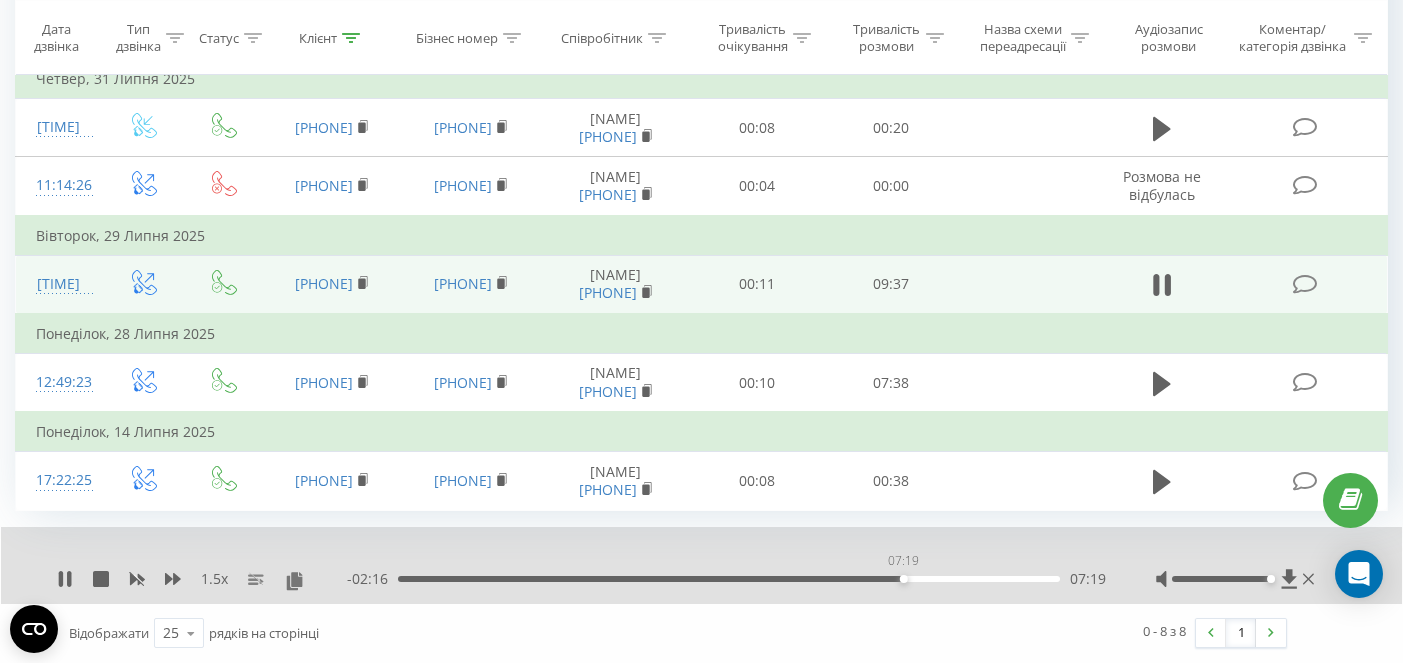 click on "07:19" at bounding box center [729, 579] 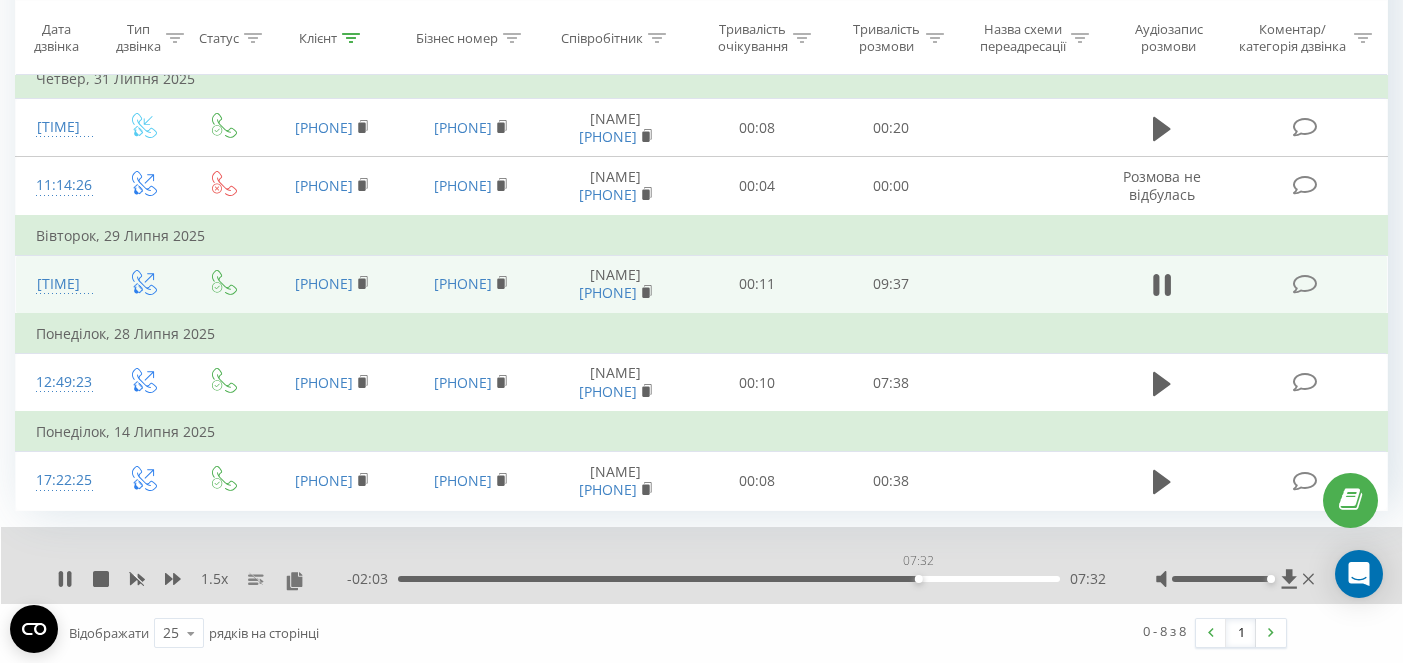 click on "07:32" at bounding box center [729, 579] 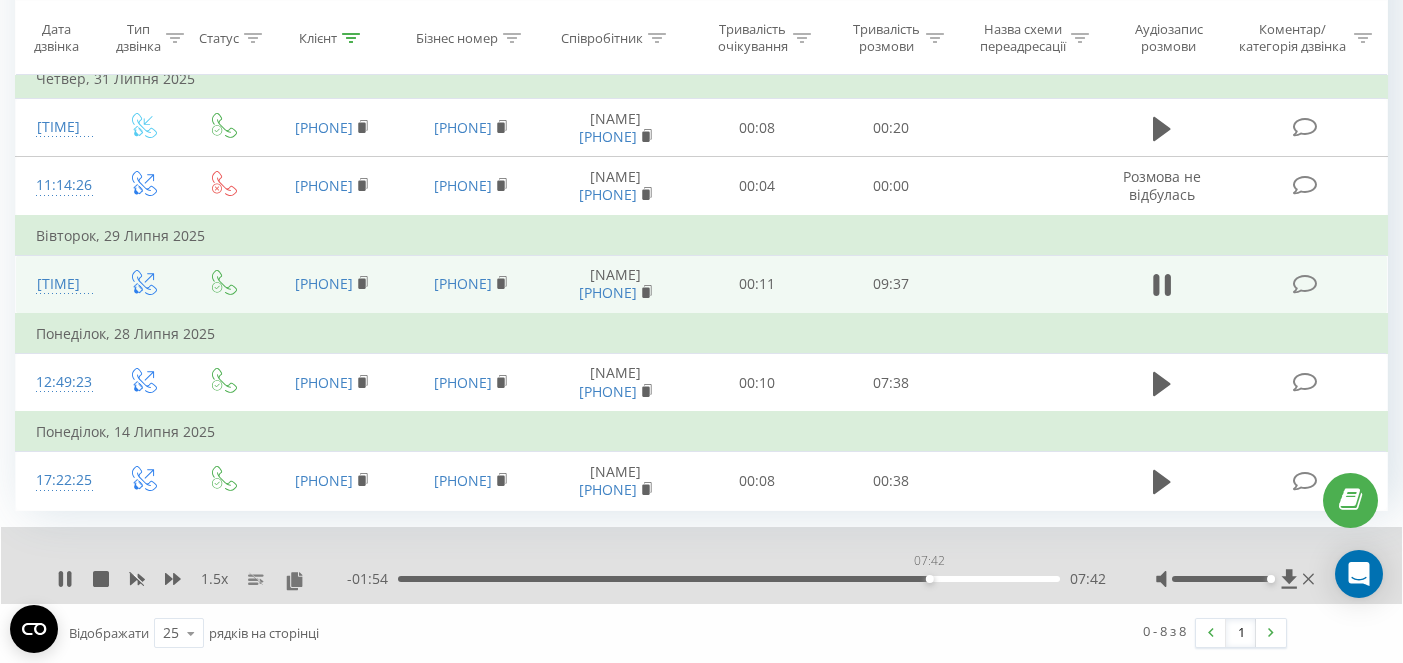 click on "07:42" at bounding box center (729, 579) 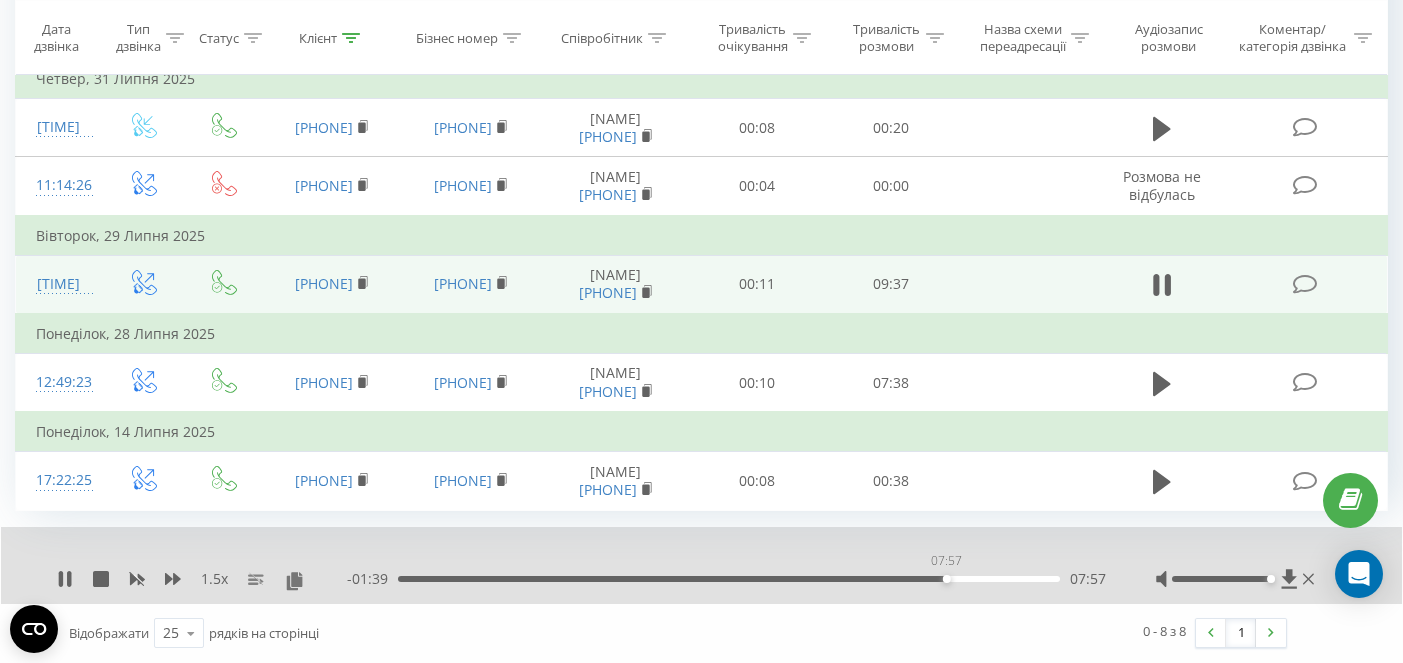 click on "07:57" at bounding box center [729, 579] 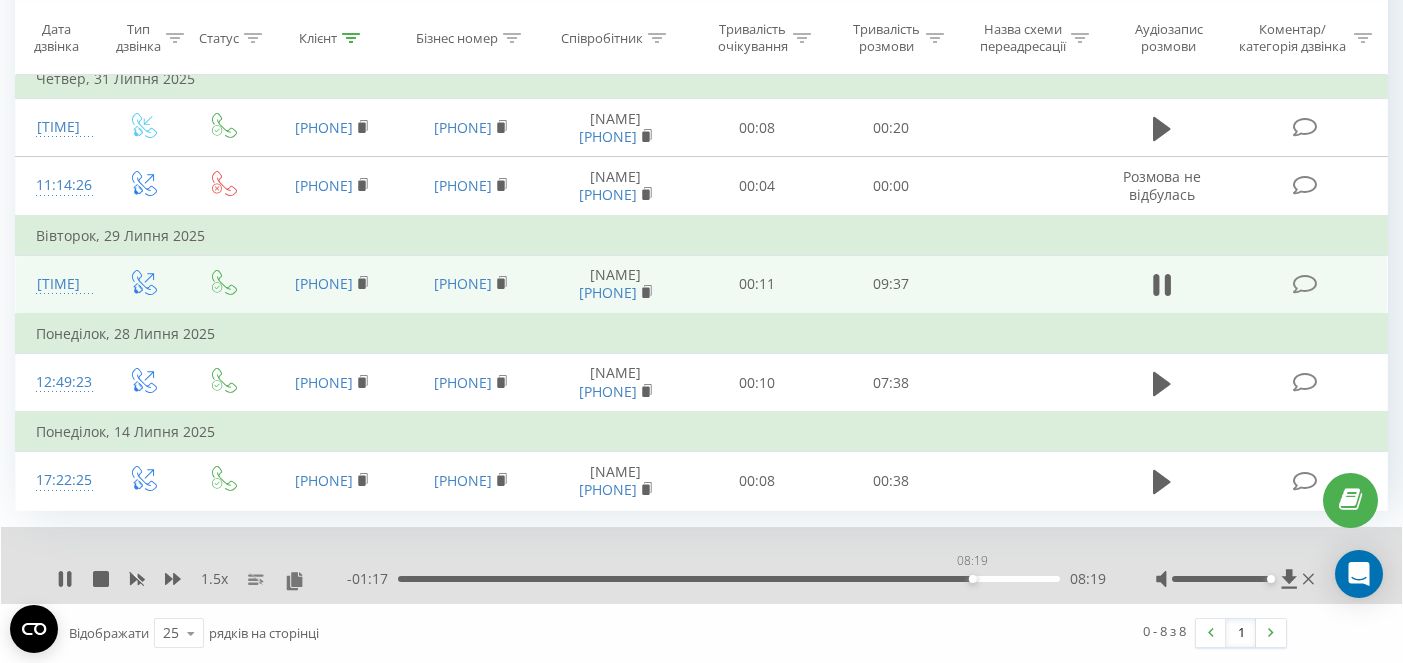 click on "08:19" at bounding box center (729, 579) 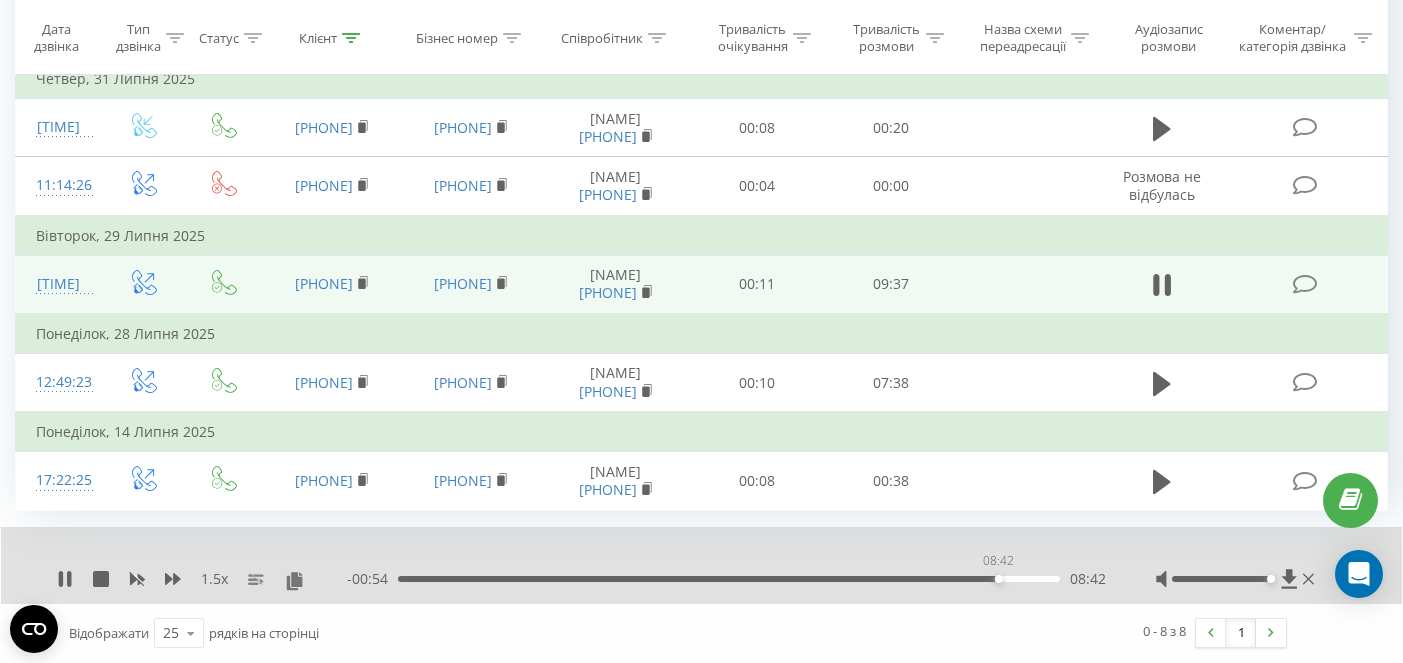 click on "08:42" at bounding box center [729, 579] 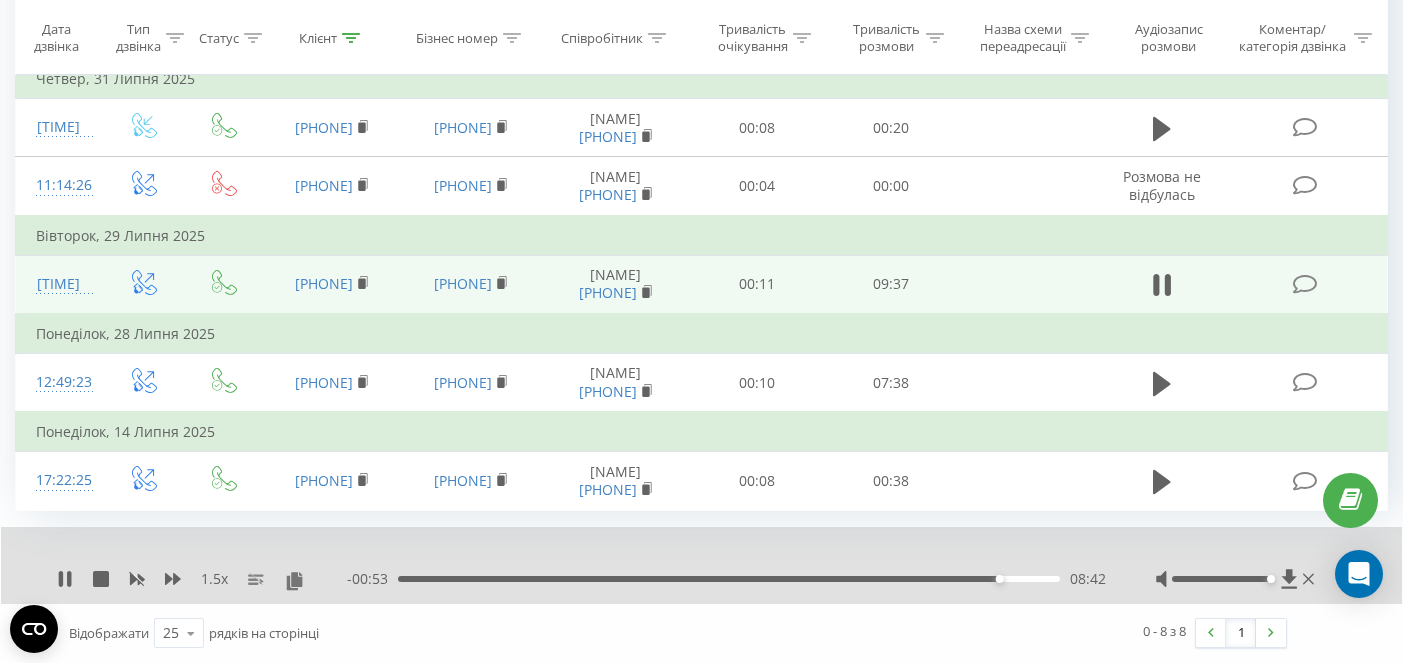 click on "08:42" at bounding box center [729, 579] 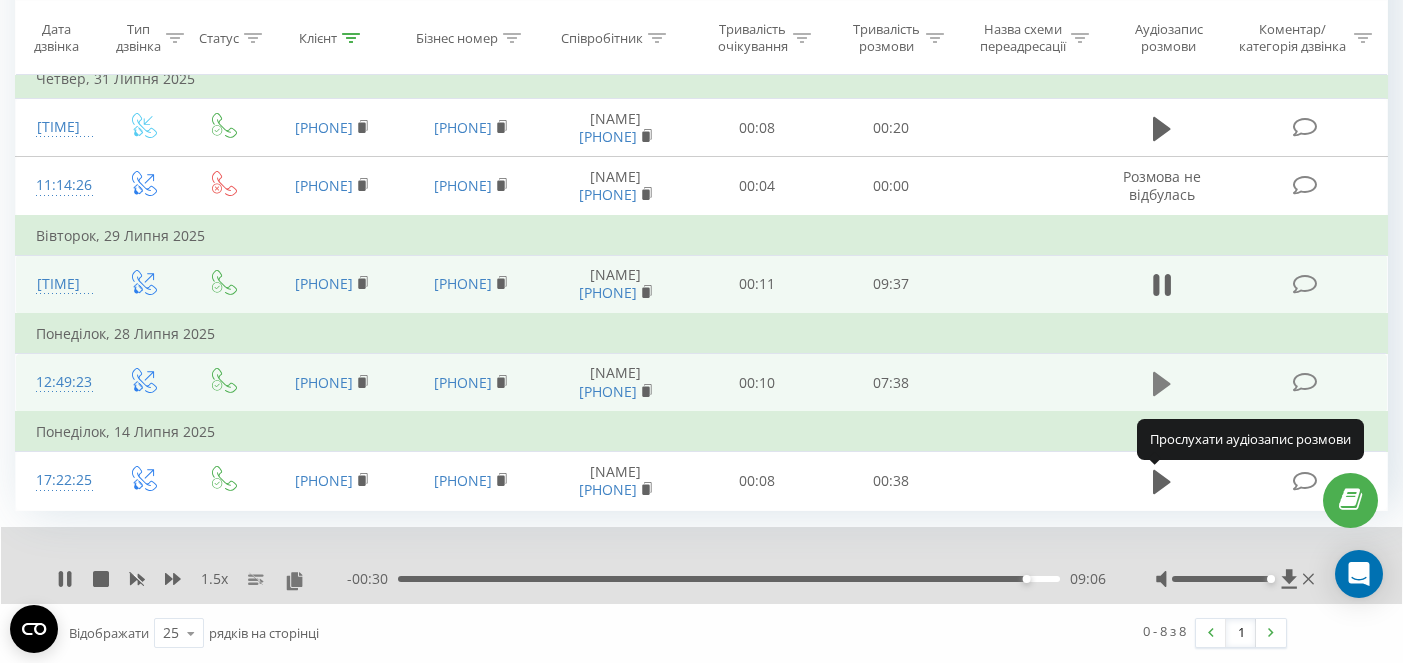 click 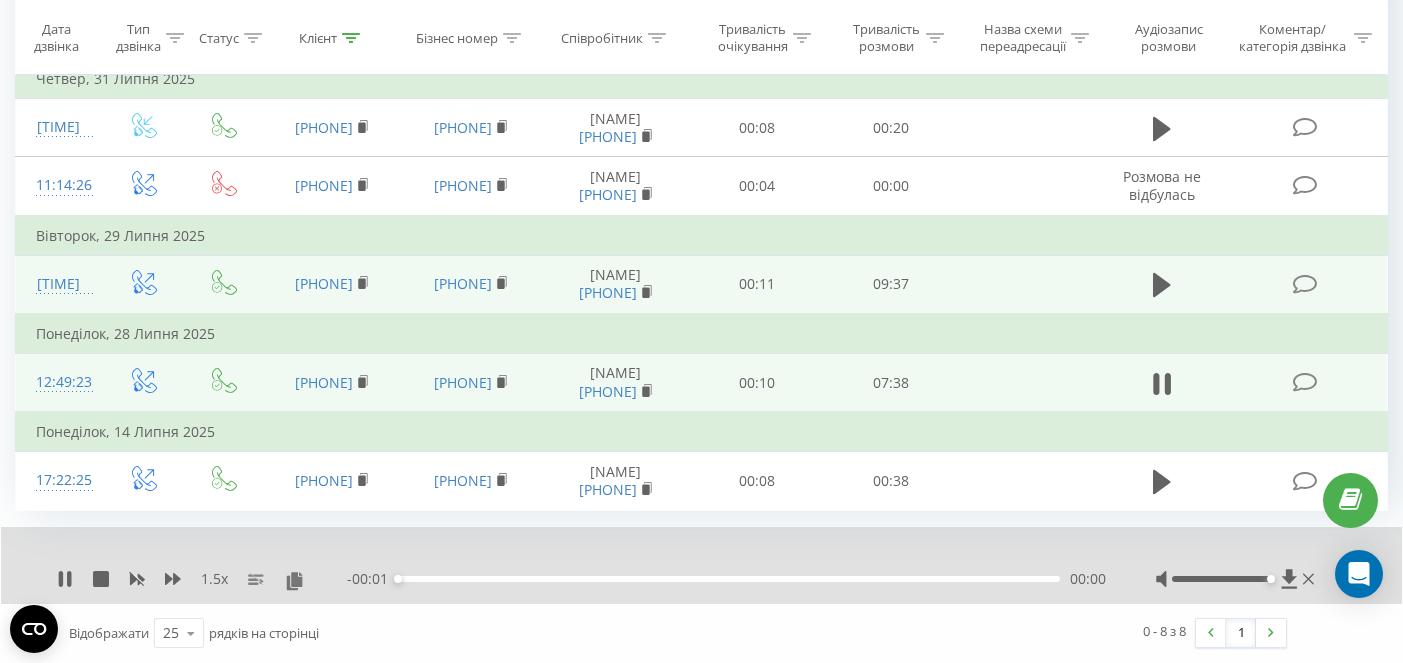 click on "00:00" at bounding box center [729, 579] 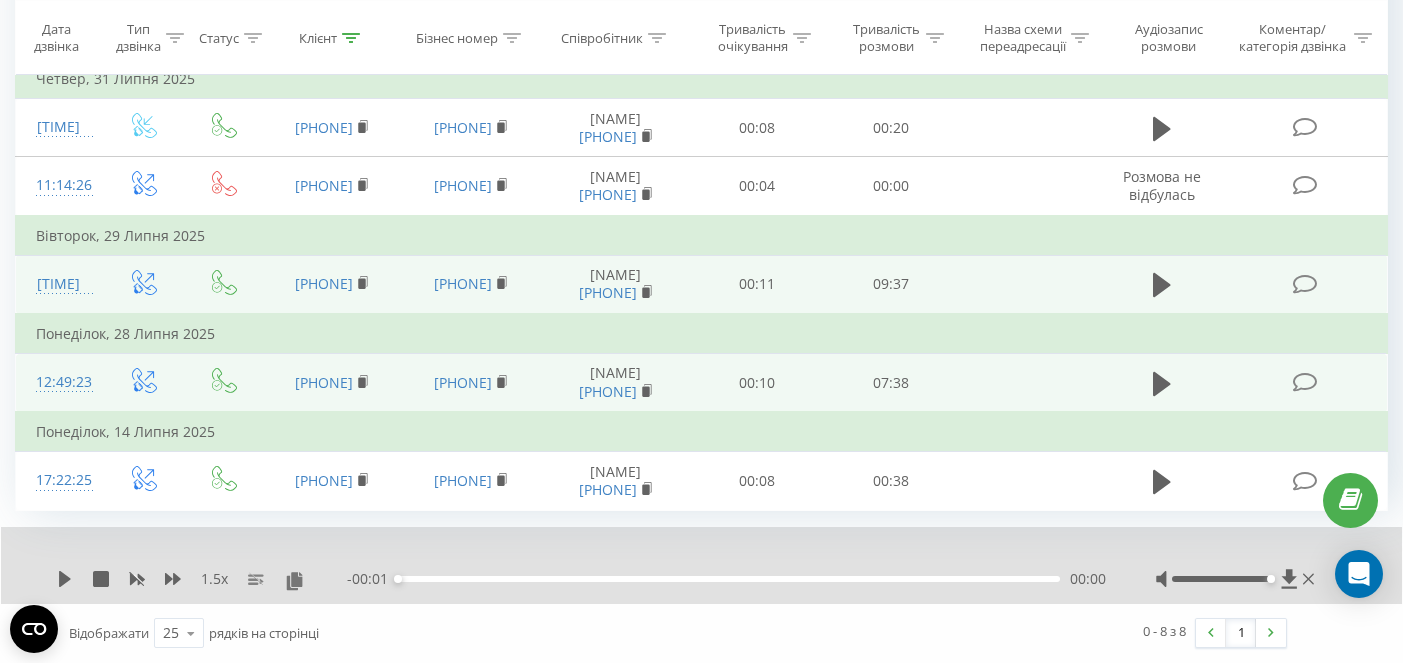 click on "00:00" at bounding box center [729, 579] 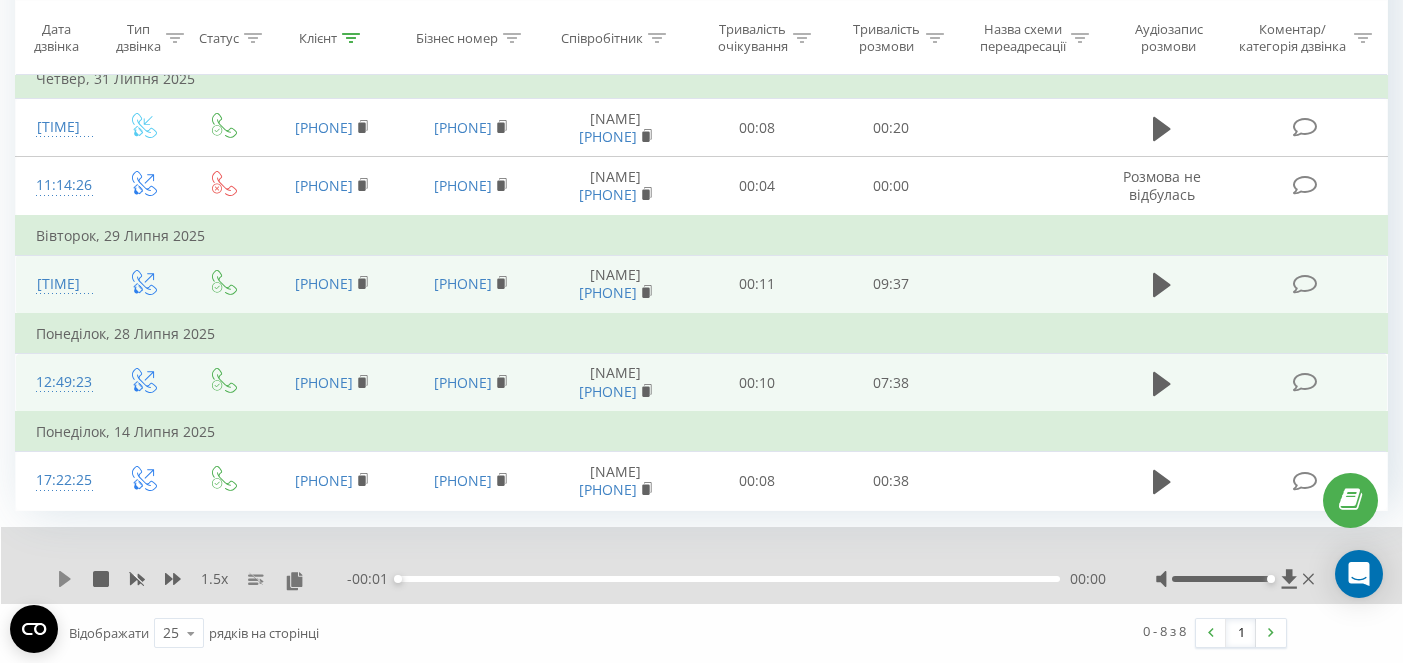 click 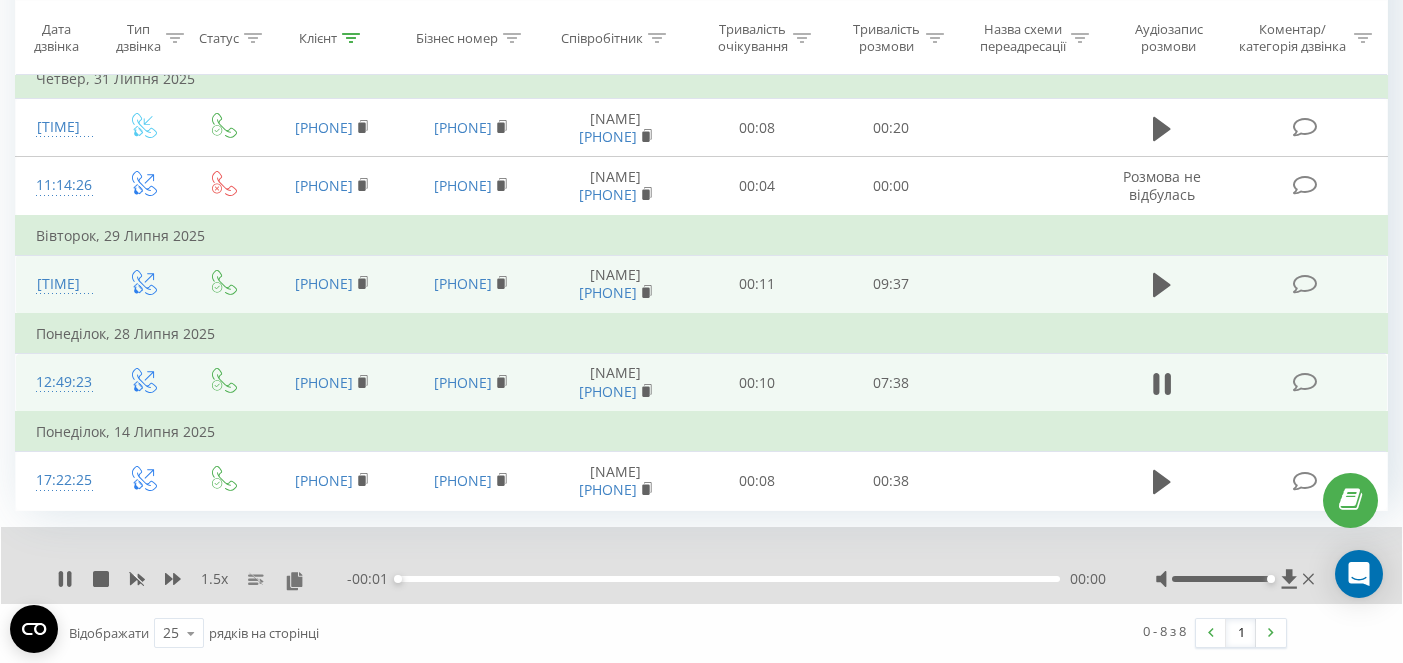 click on "00:00" at bounding box center (729, 579) 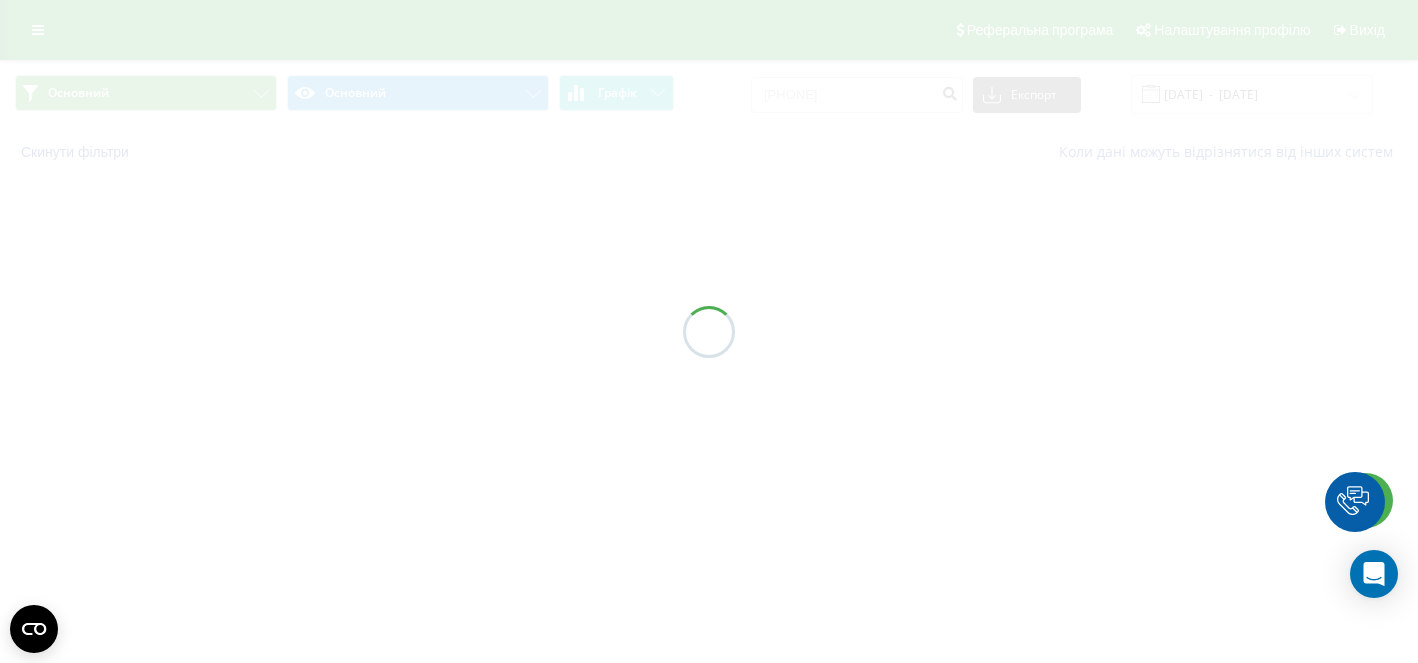 scroll, scrollTop: 0, scrollLeft: 0, axis: both 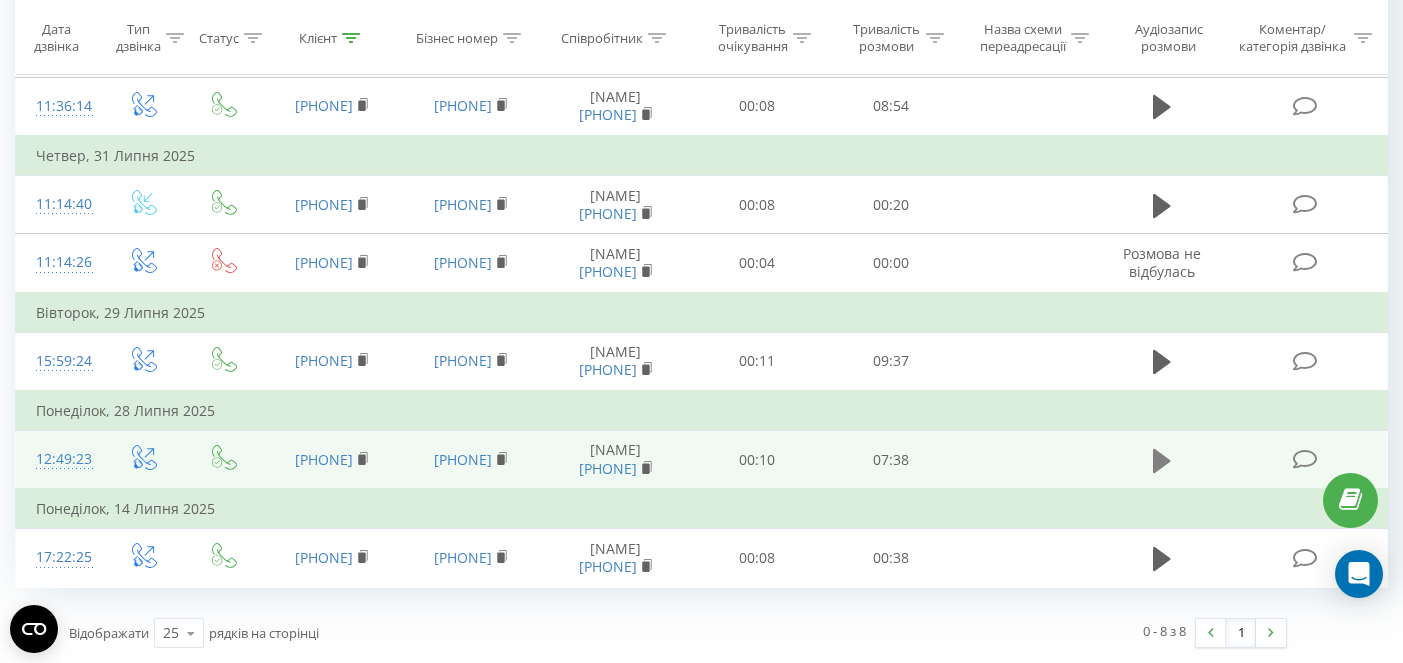 click 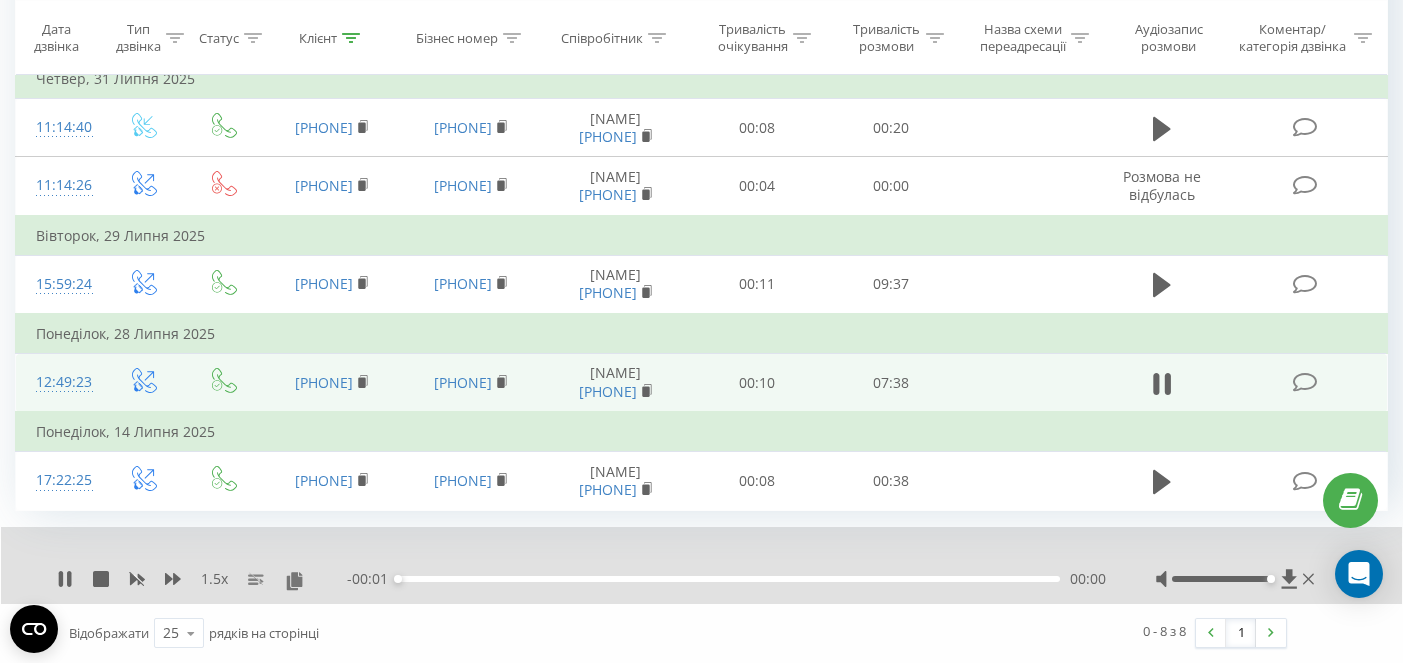 scroll, scrollTop: 538, scrollLeft: 0, axis: vertical 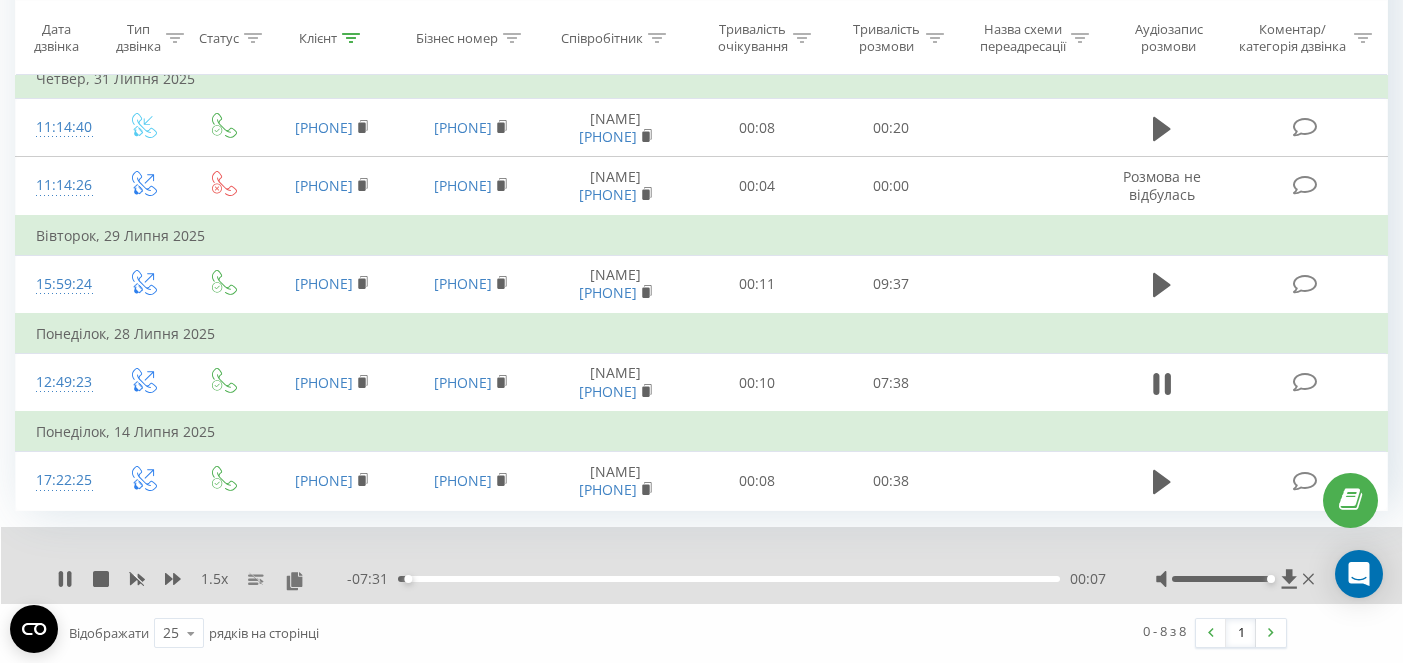 click on "00:07" at bounding box center [729, 579] 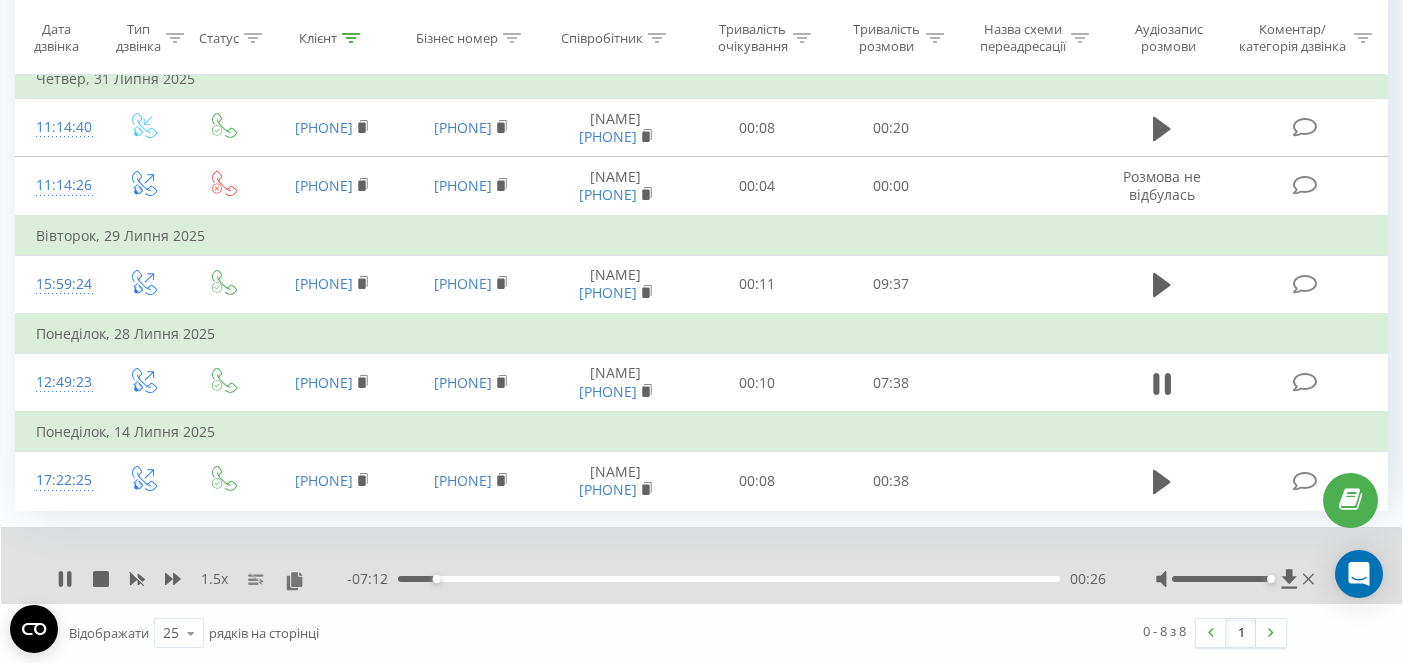 click on "00:26" at bounding box center (729, 579) 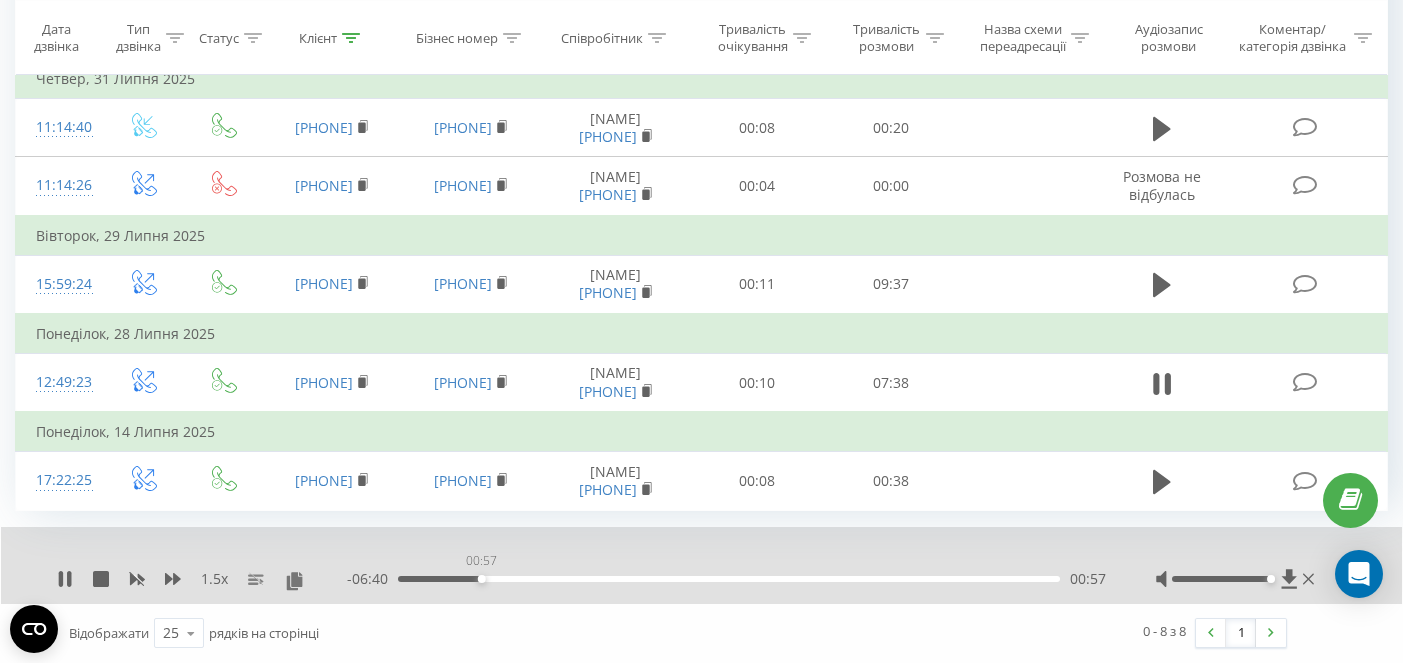 click on "00:57" at bounding box center (729, 579) 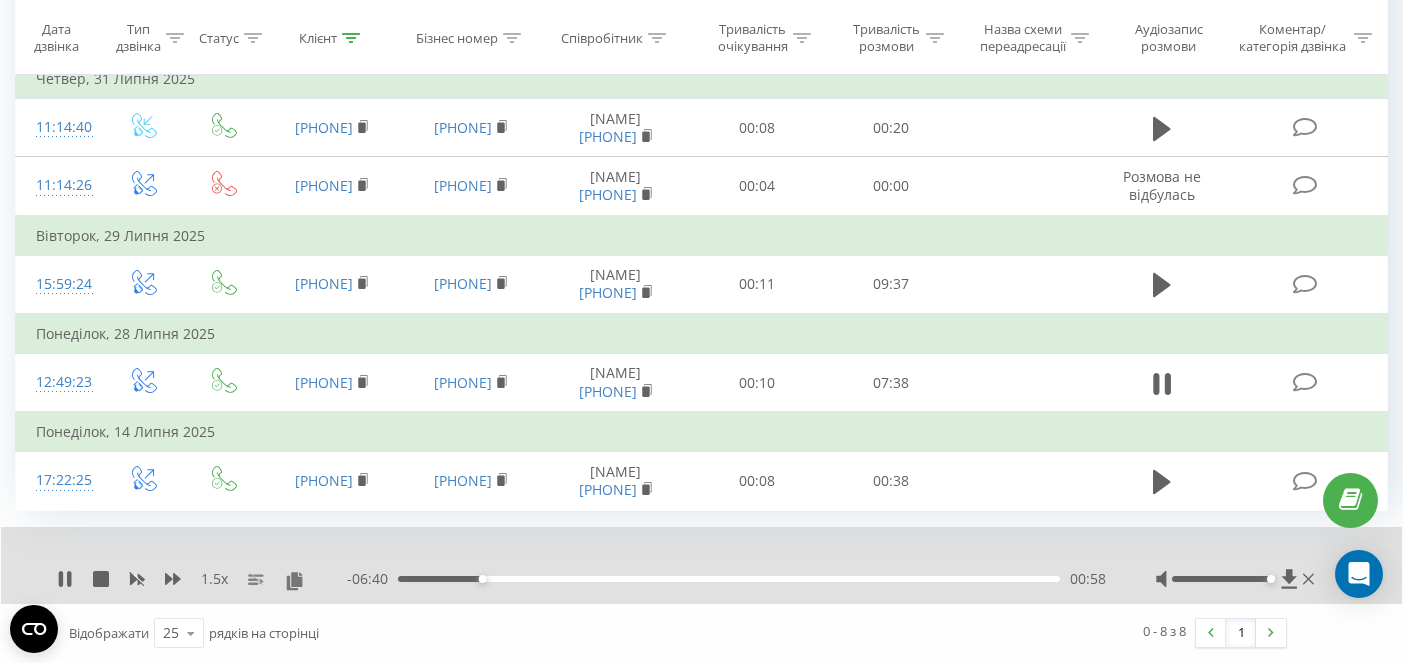 click on "00:58" at bounding box center [729, 579] 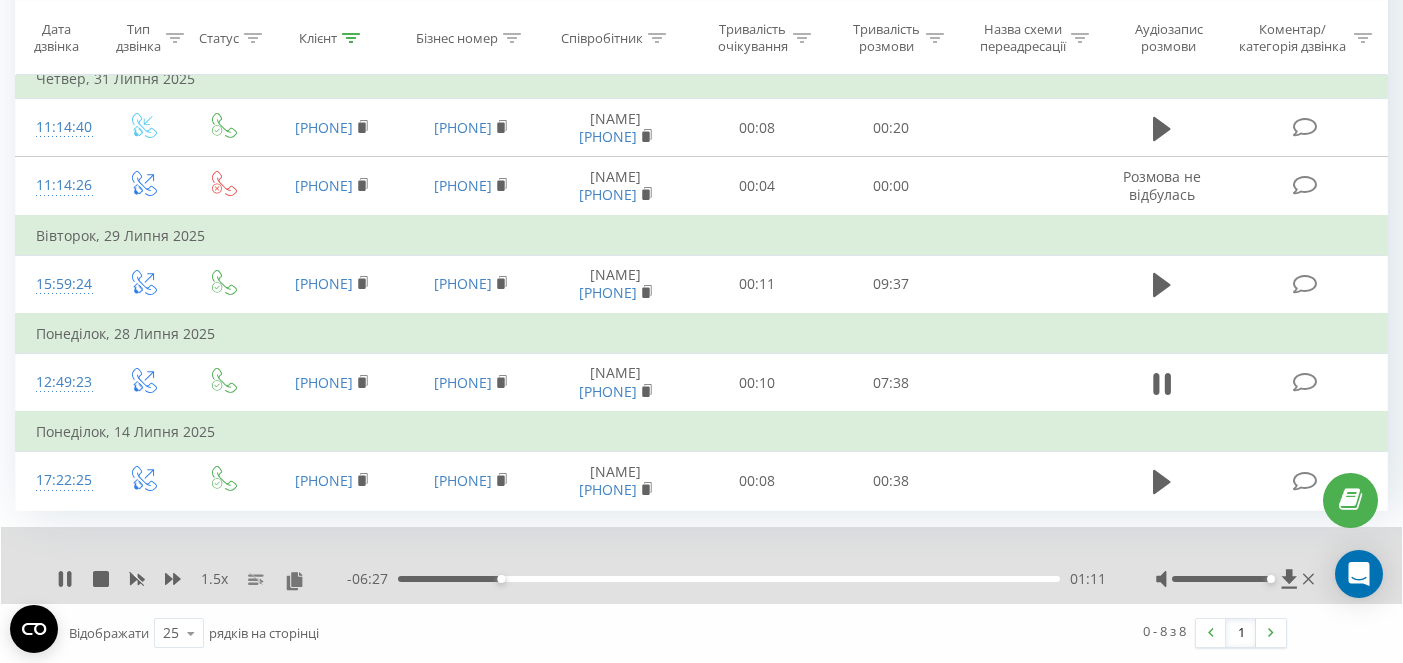 click on "01:11" at bounding box center [729, 579] 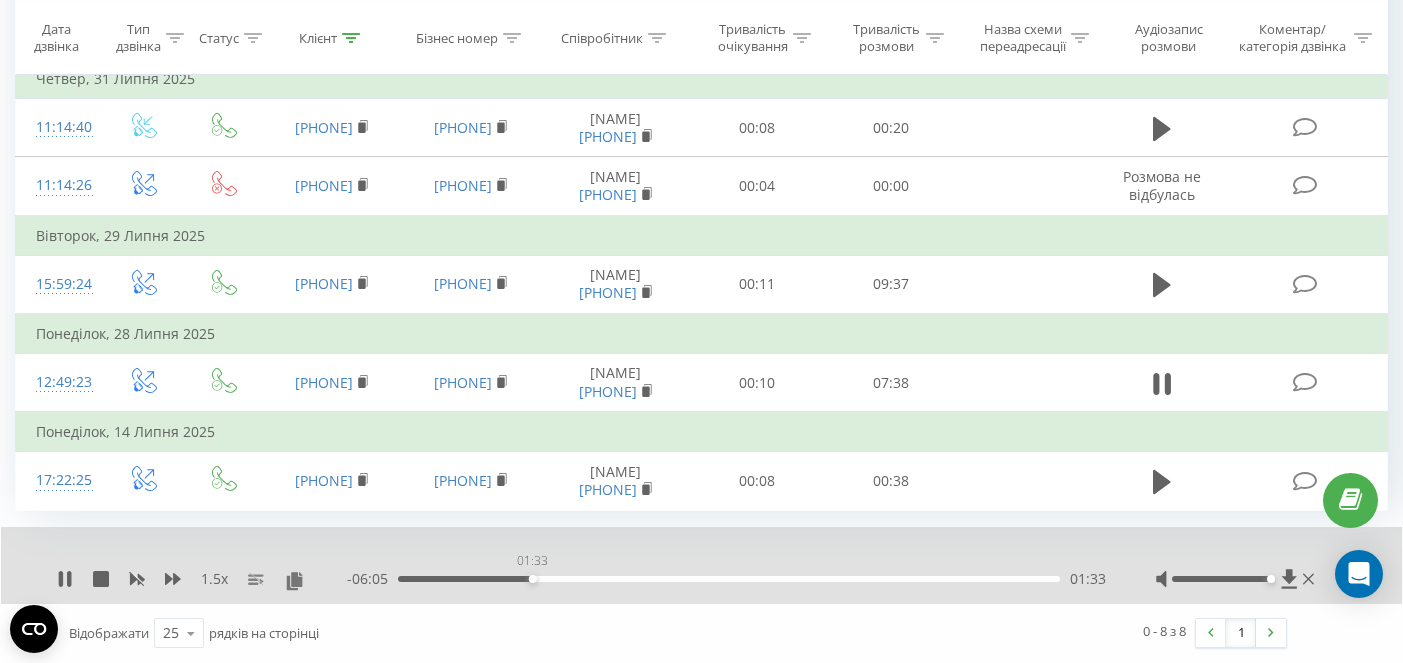 click on "01:33" at bounding box center (729, 579) 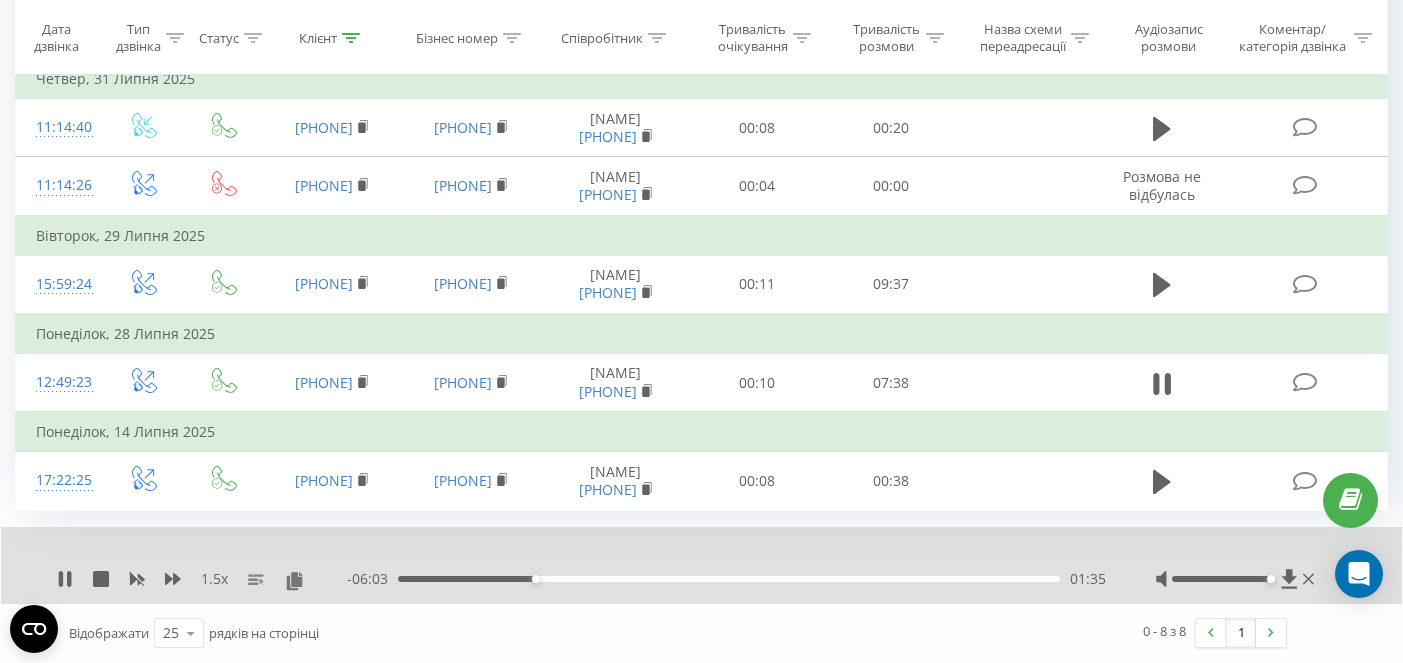 click on "01:35" at bounding box center [729, 579] 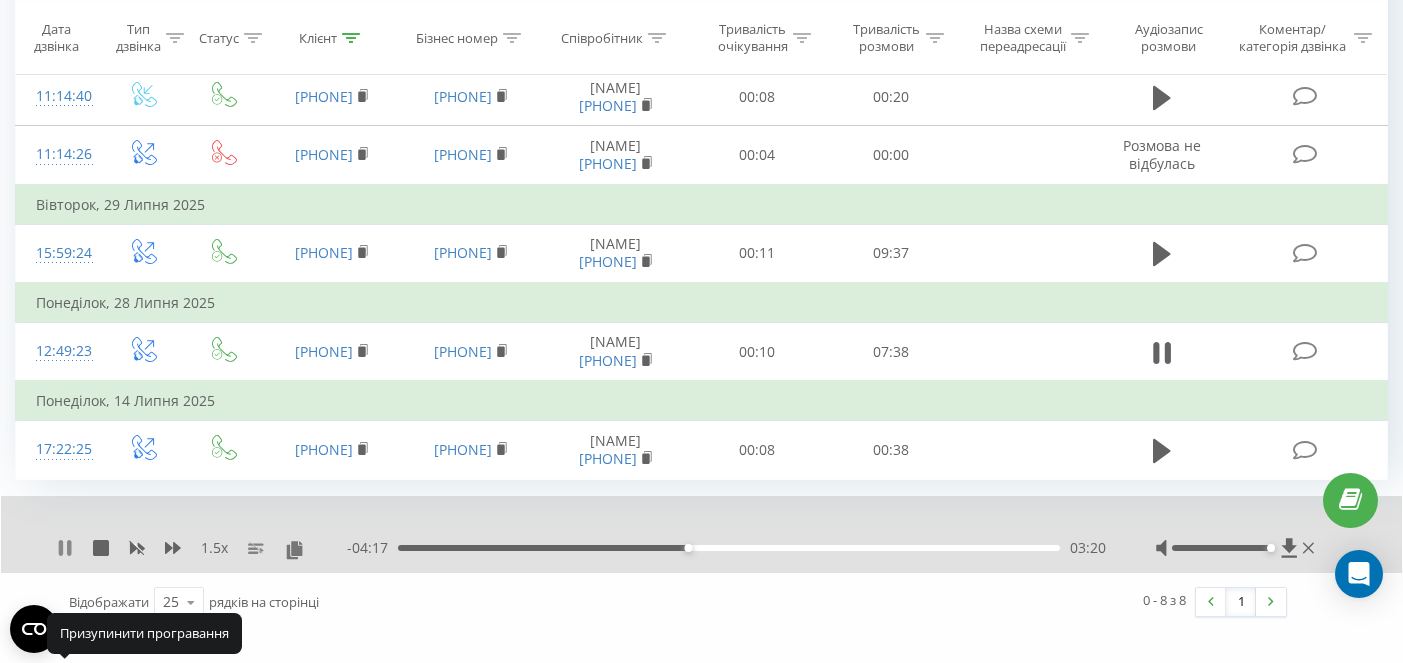 click 